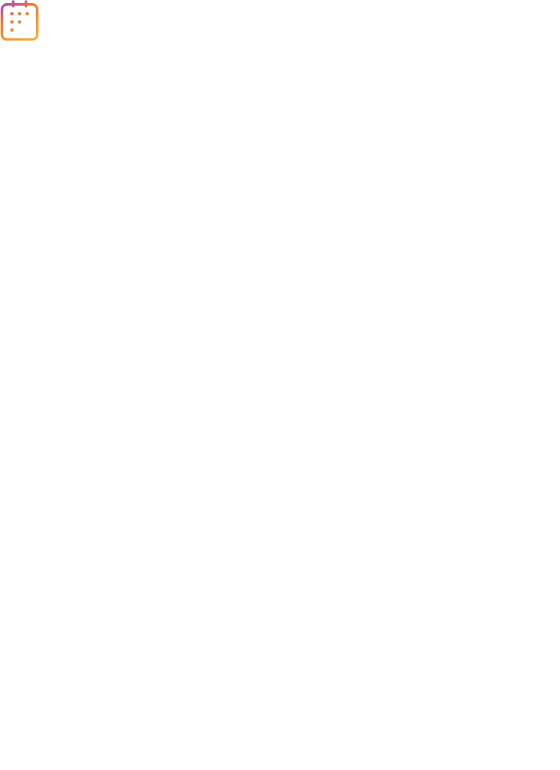 scroll, scrollTop: 0, scrollLeft: 0, axis: both 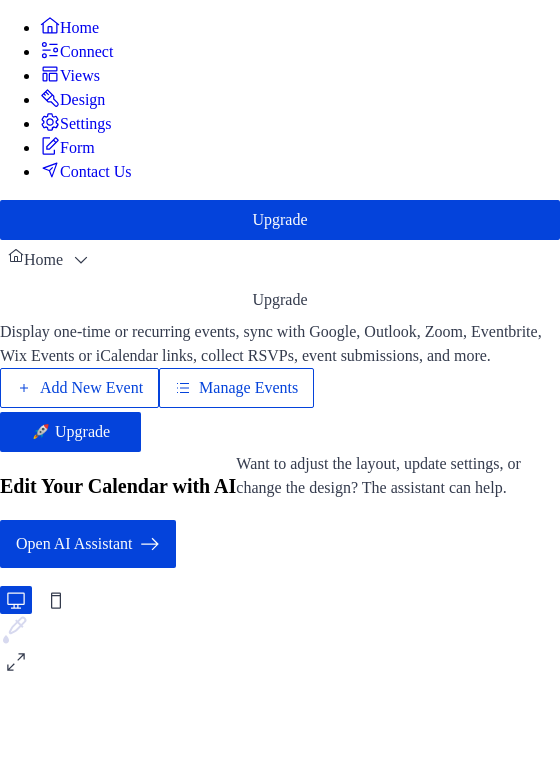click on "Add New Event" at bounding box center [91, 388] 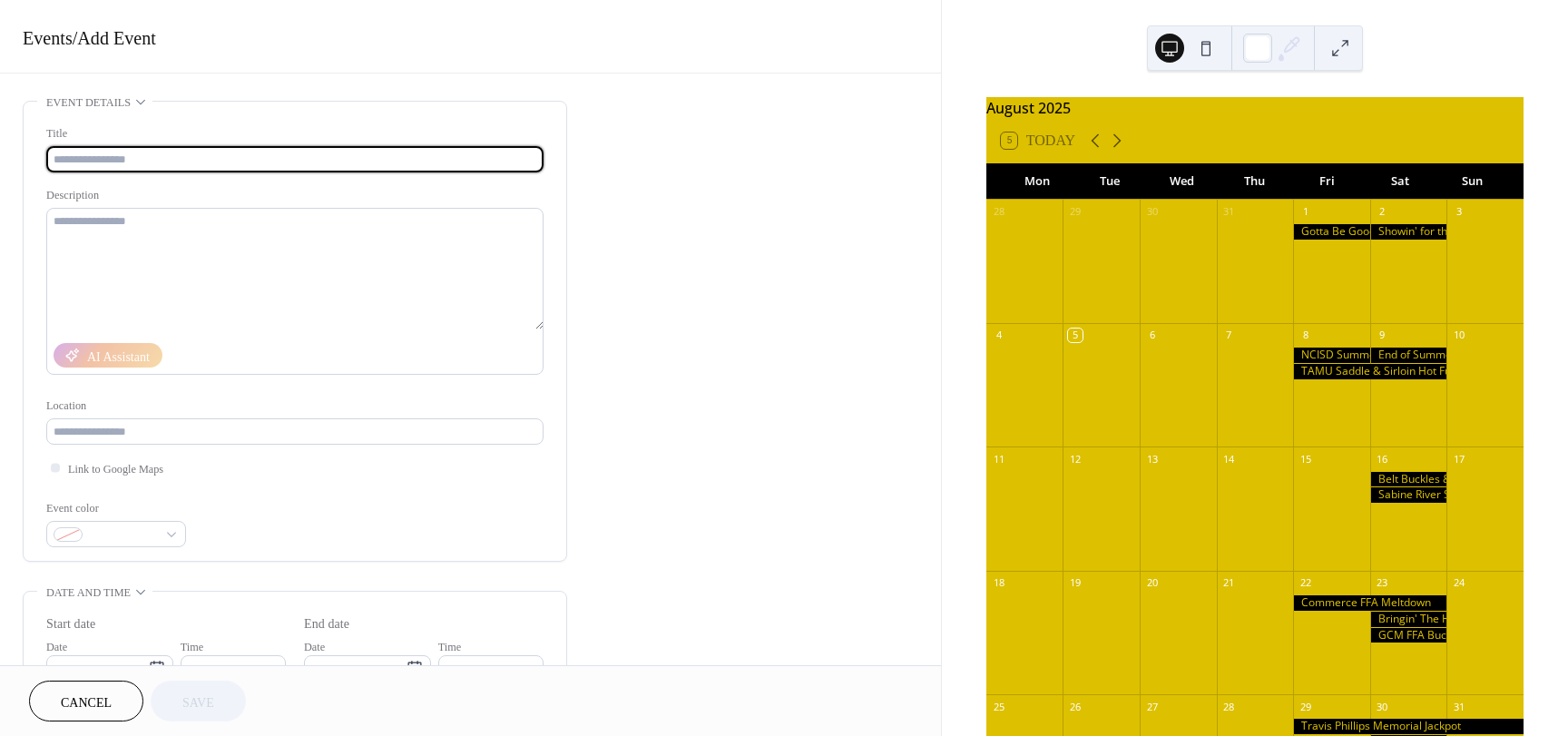 scroll, scrollTop: 0, scrollLeft: 0, axis: both 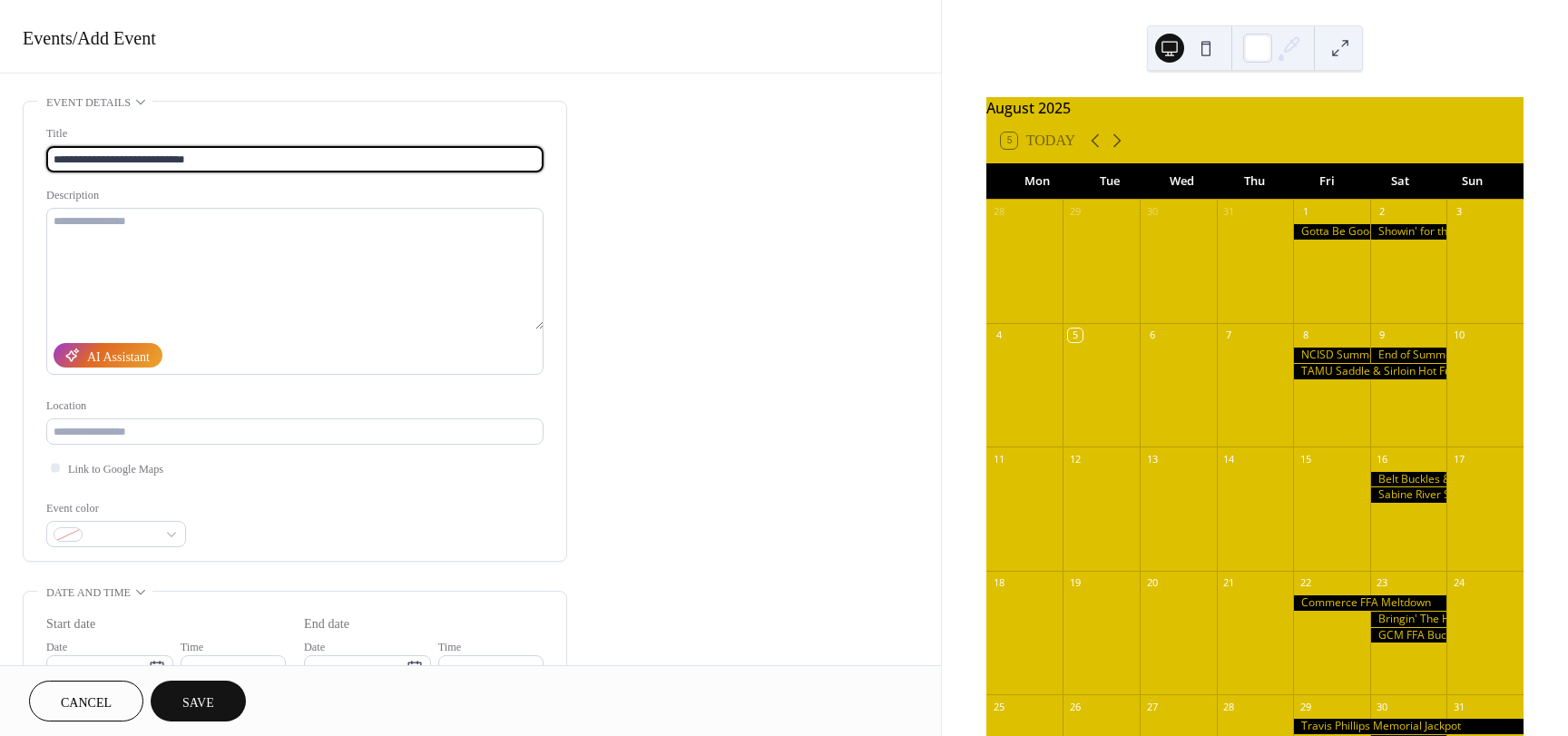 type on "**********" 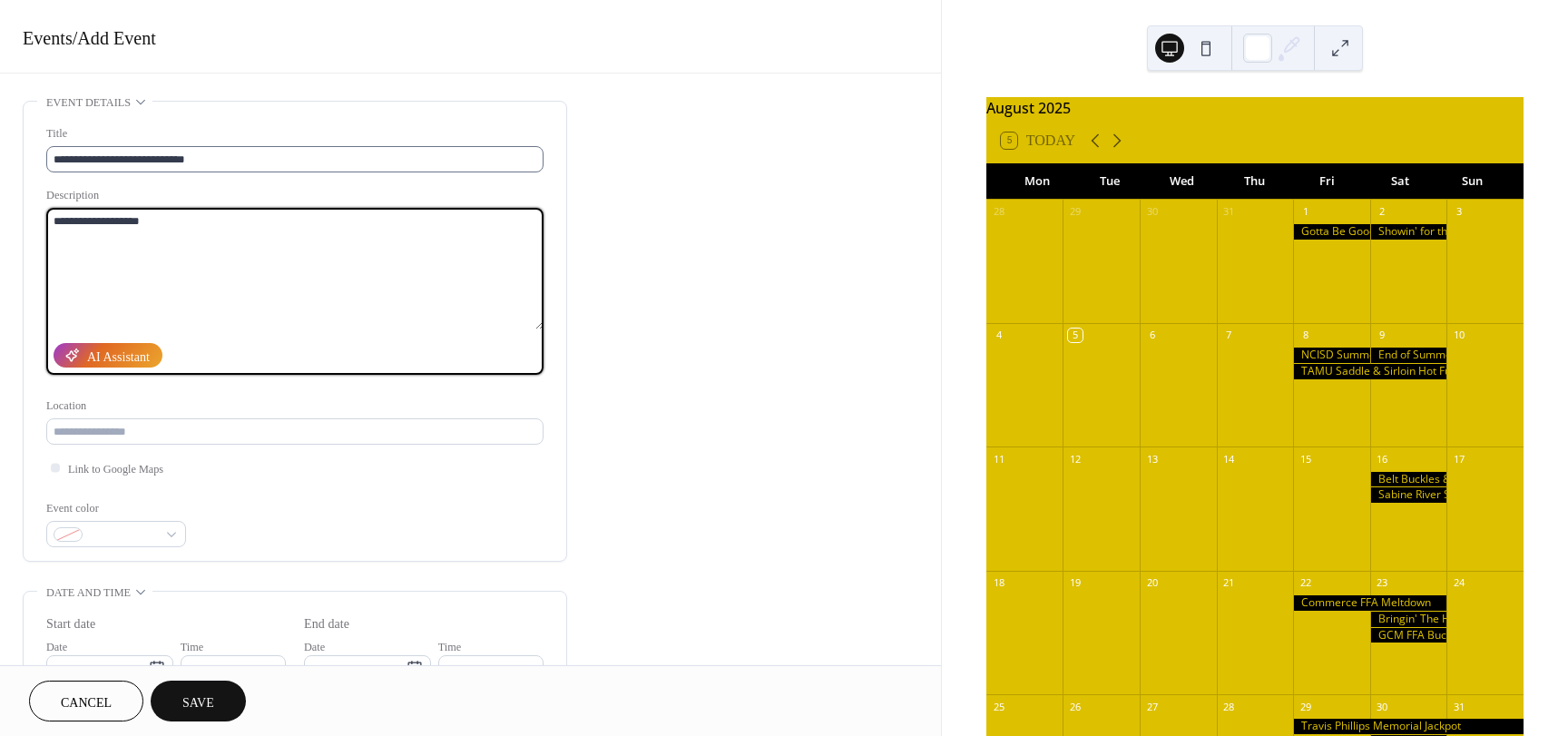 type on "**********" 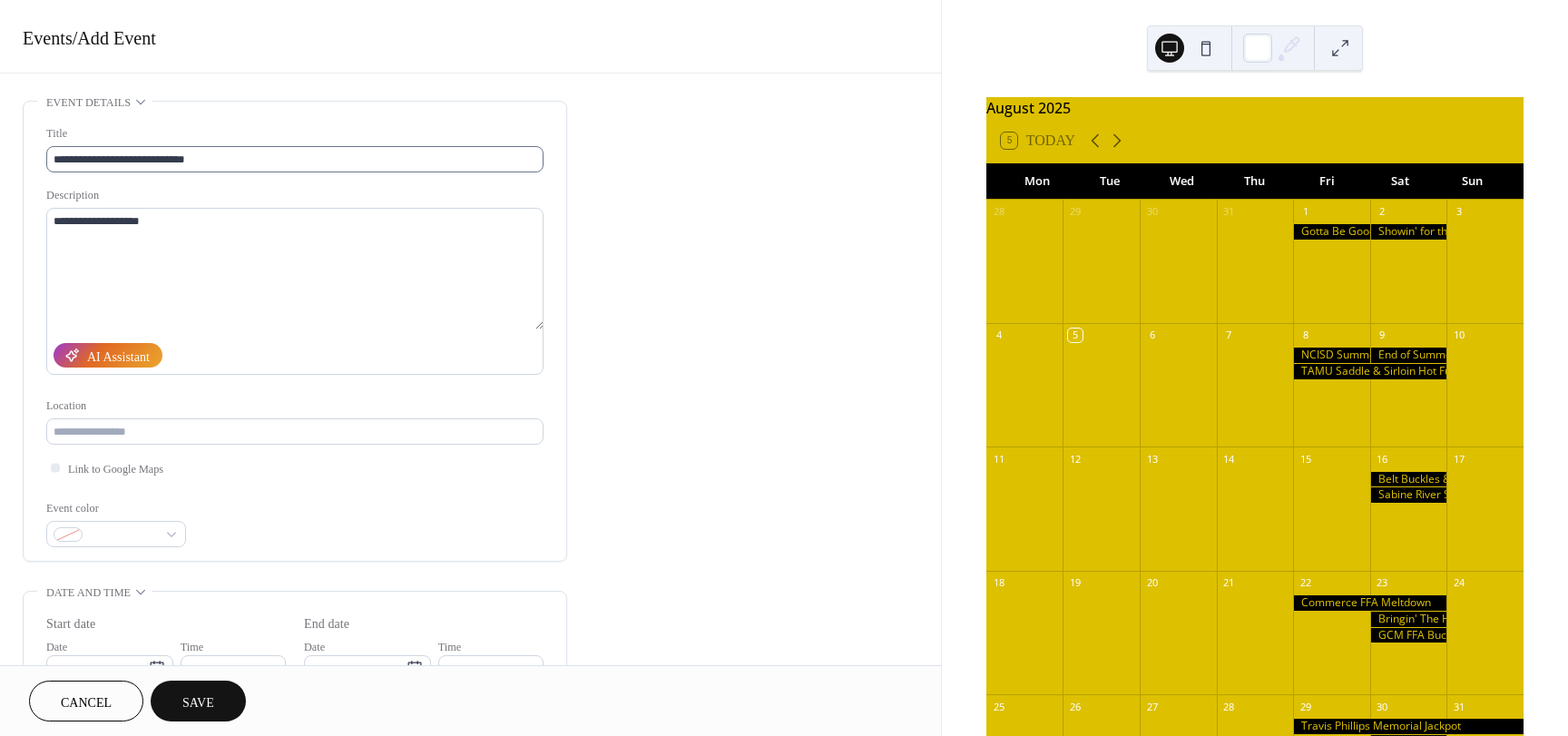 type 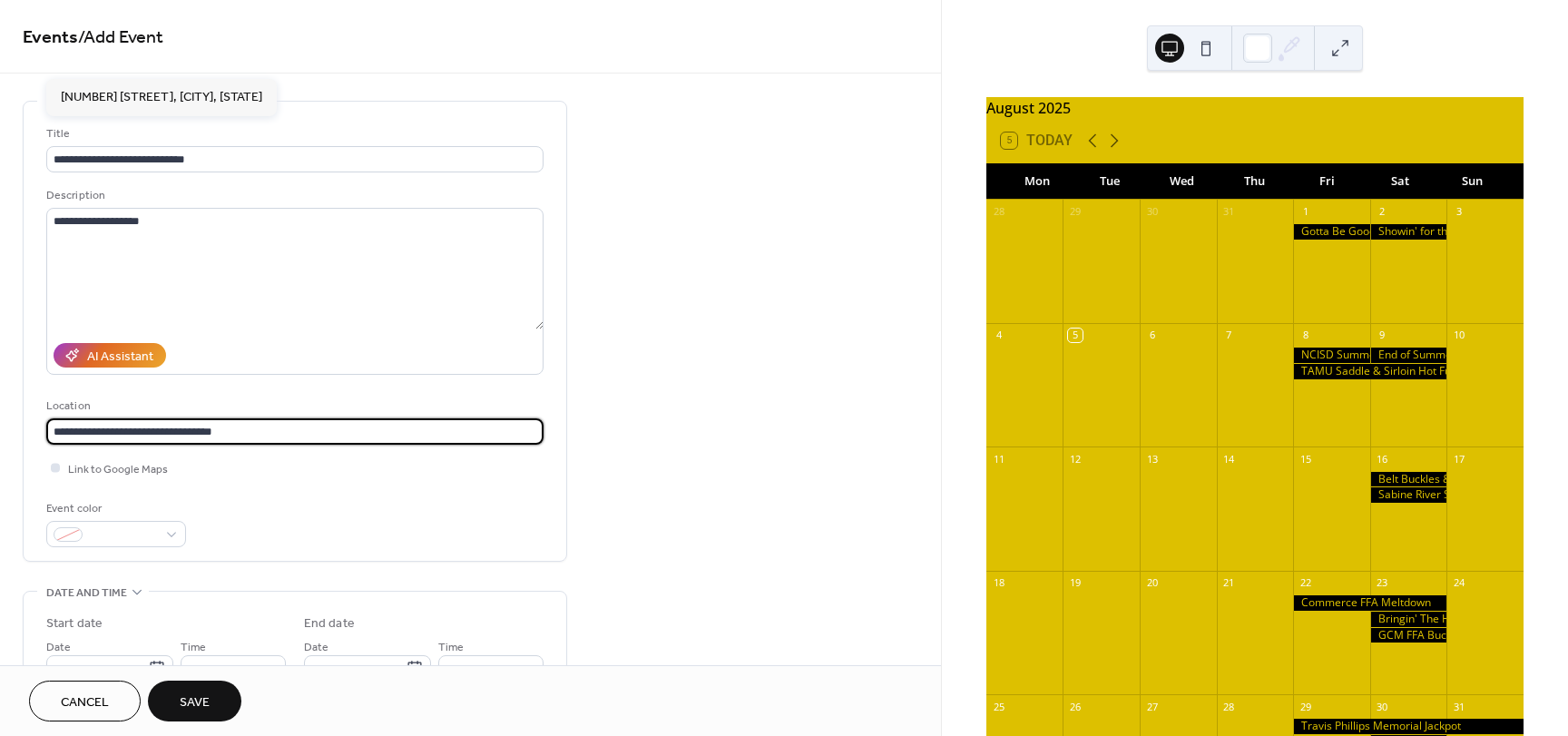 type on "**********" 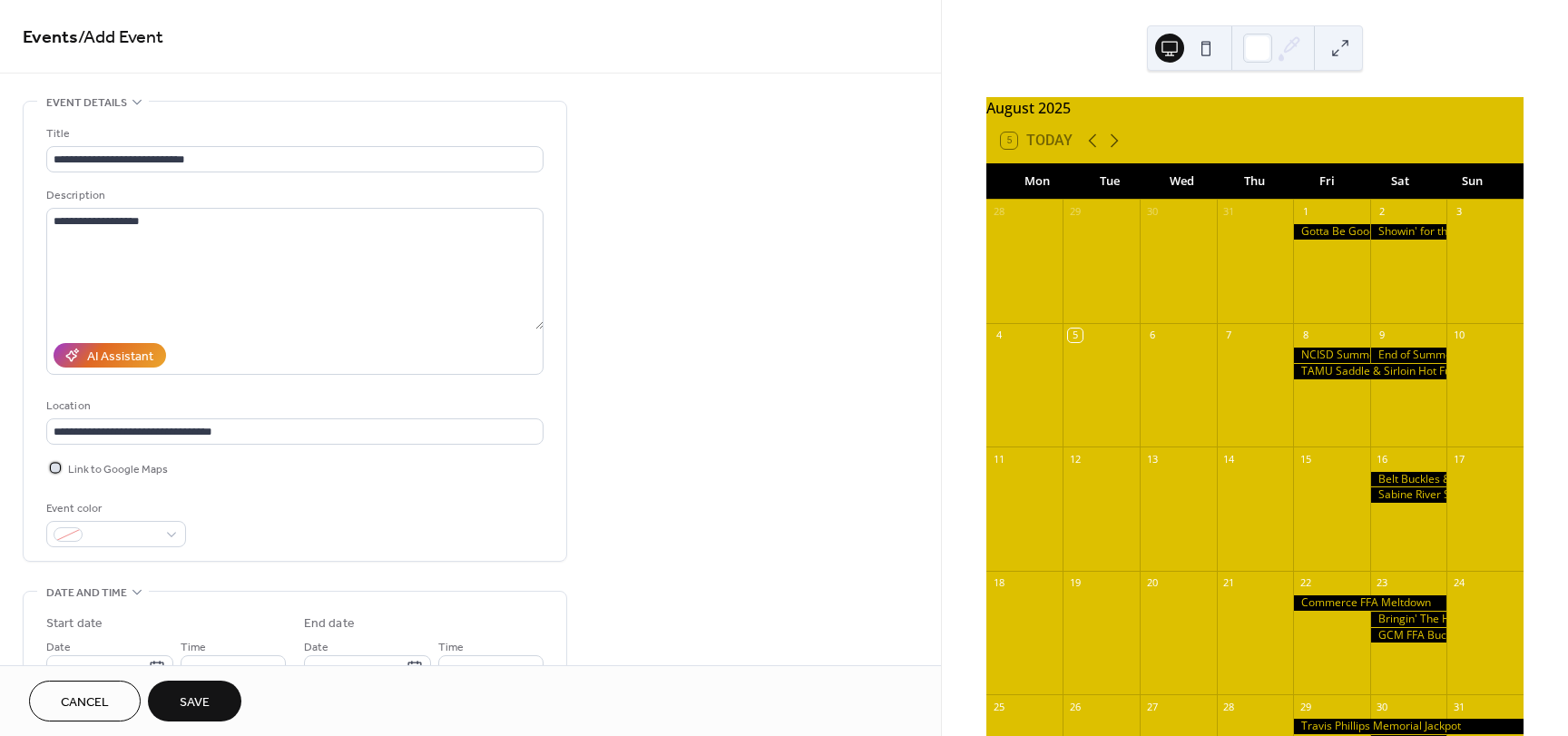 click at bounding box center (55, 467) 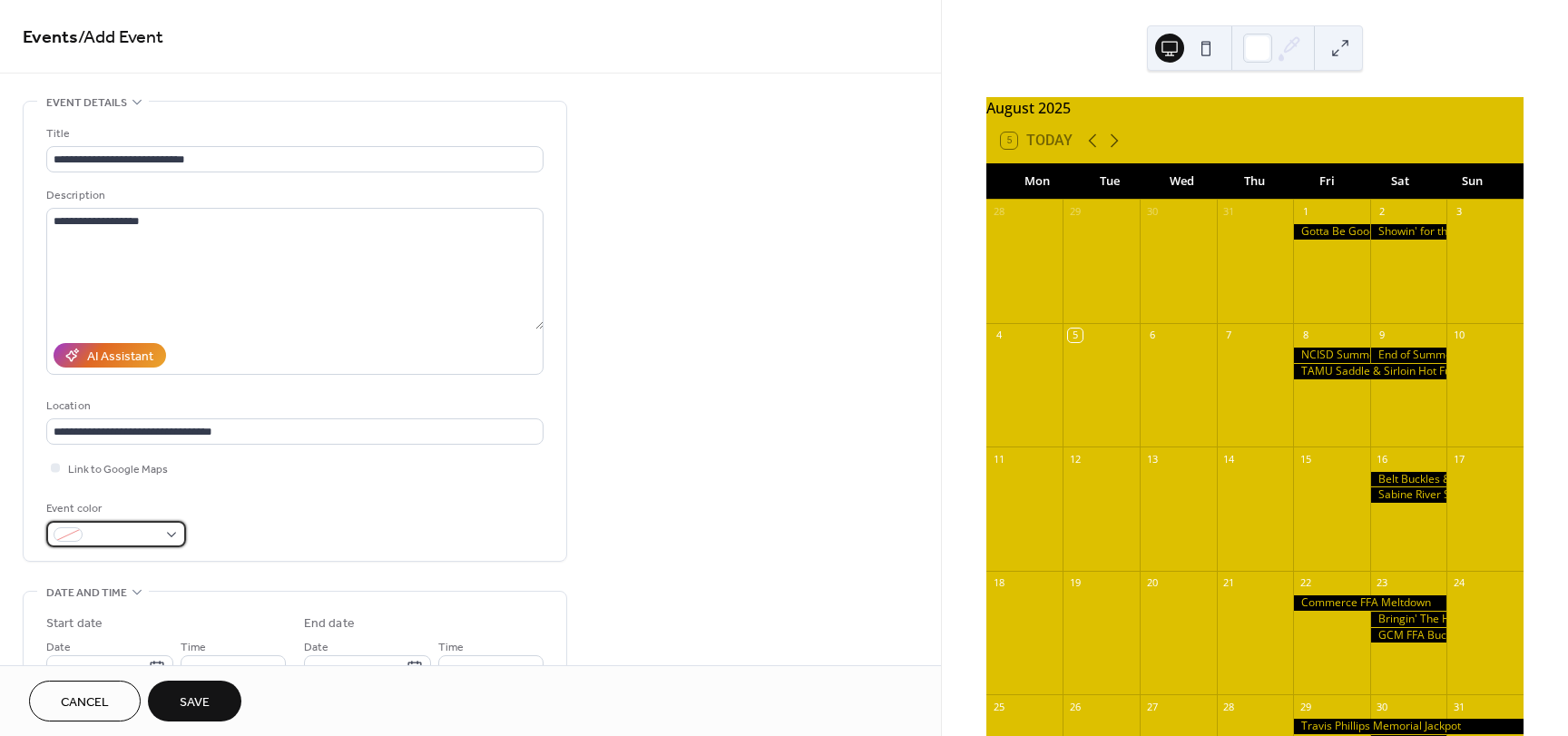 click at bounding box center [123, 535] 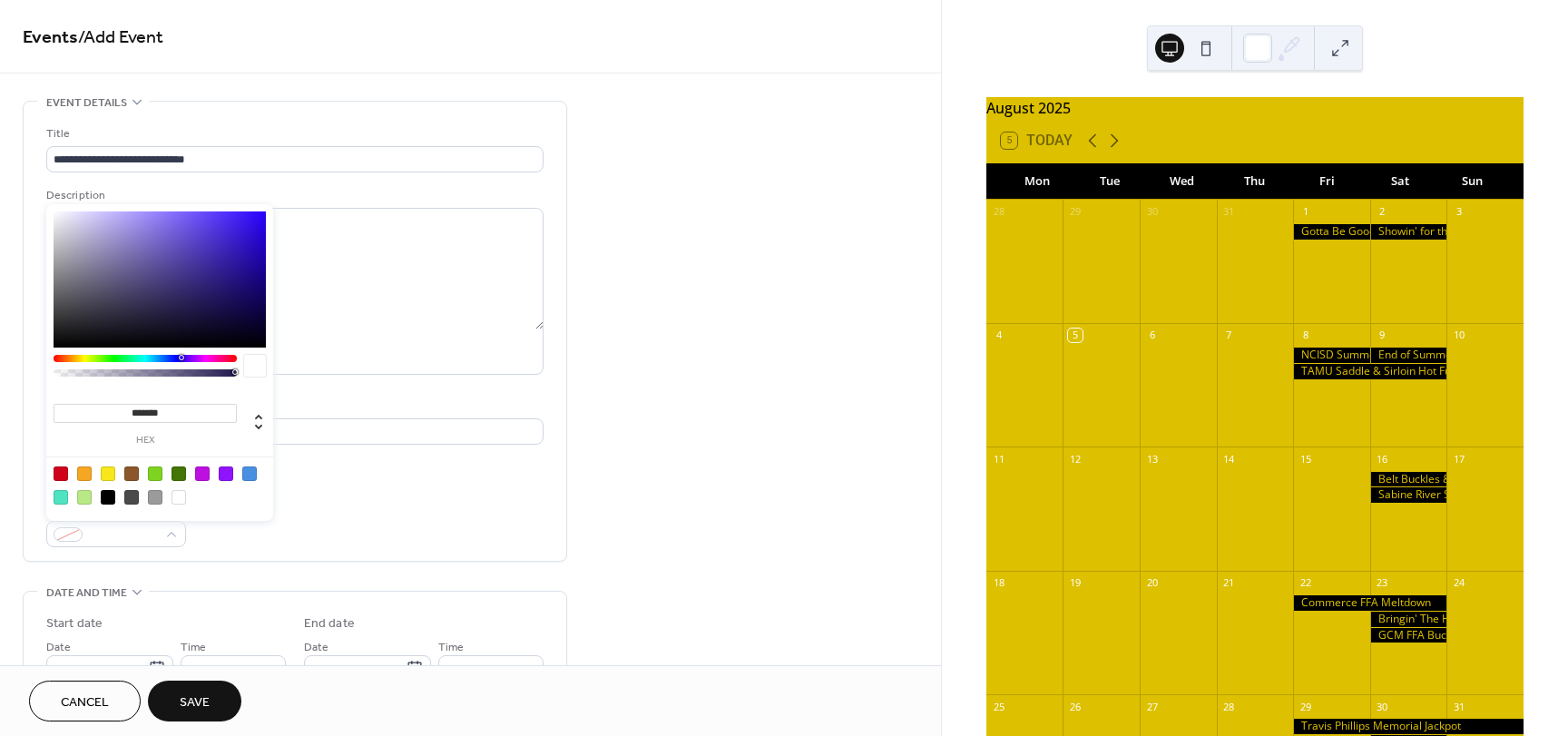 click at bounding box center (108, 497) 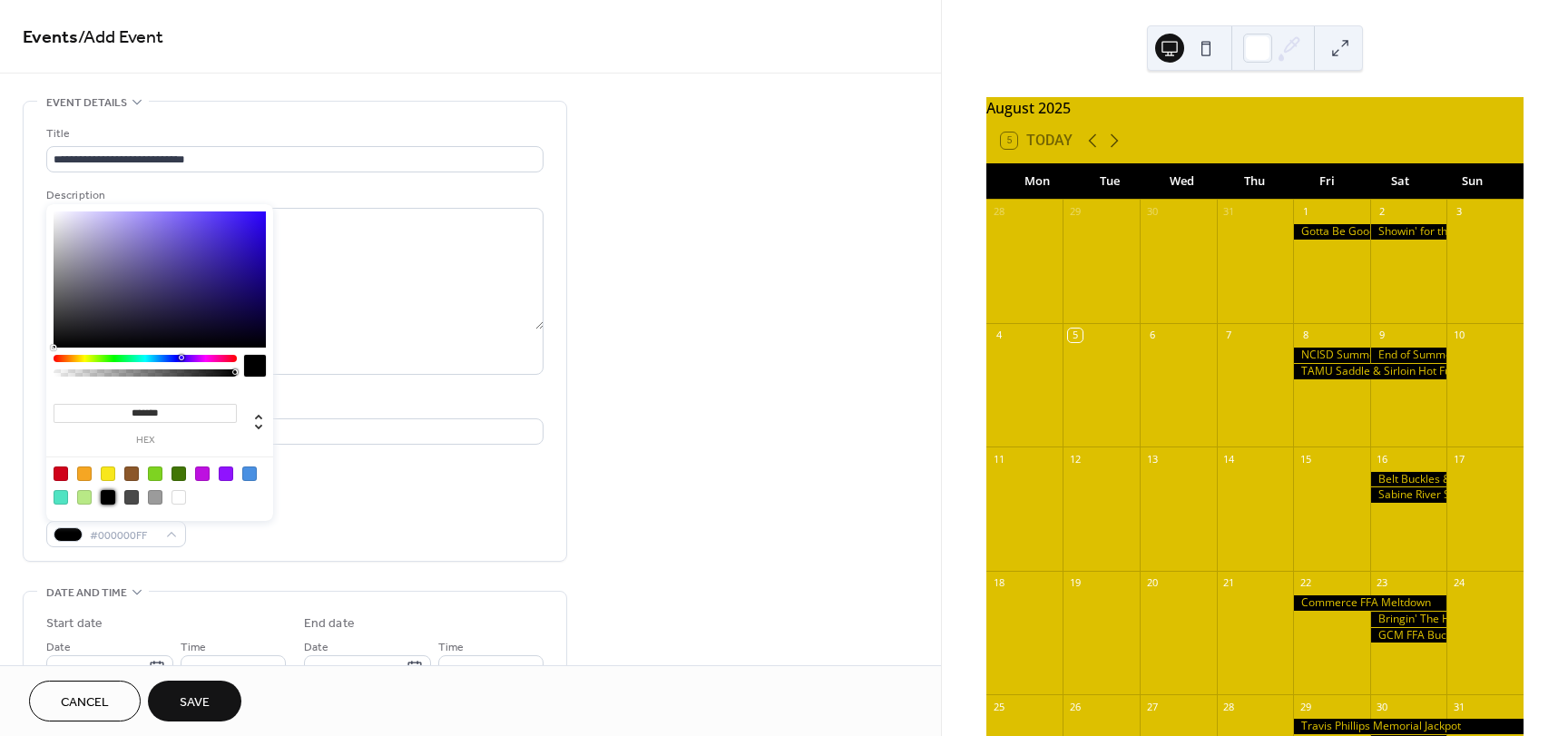 click on "Event color #000000FF" at bounding box center [295, 523] 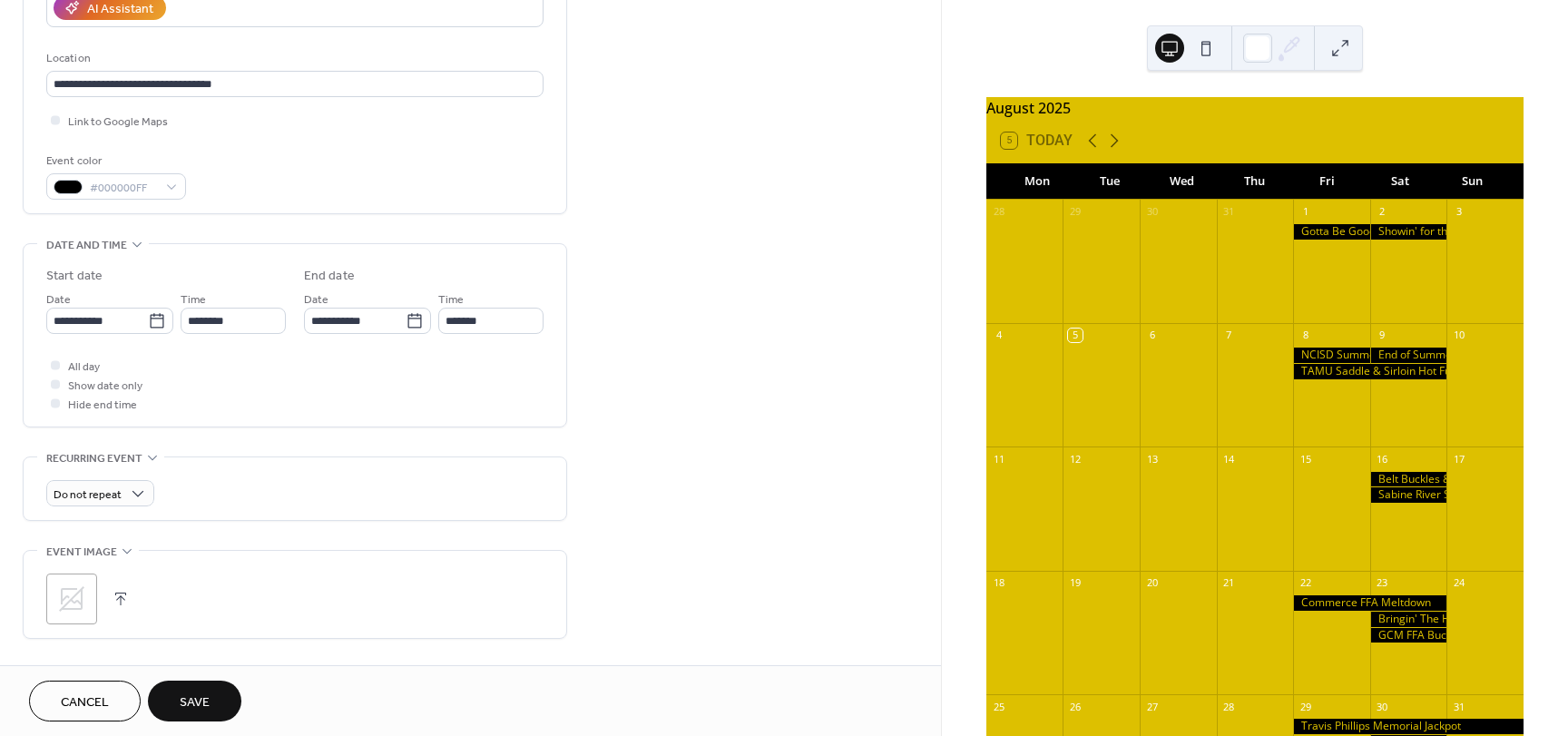 scroll, scrollTop: 363, scrollLeft: 0, axis: vertical 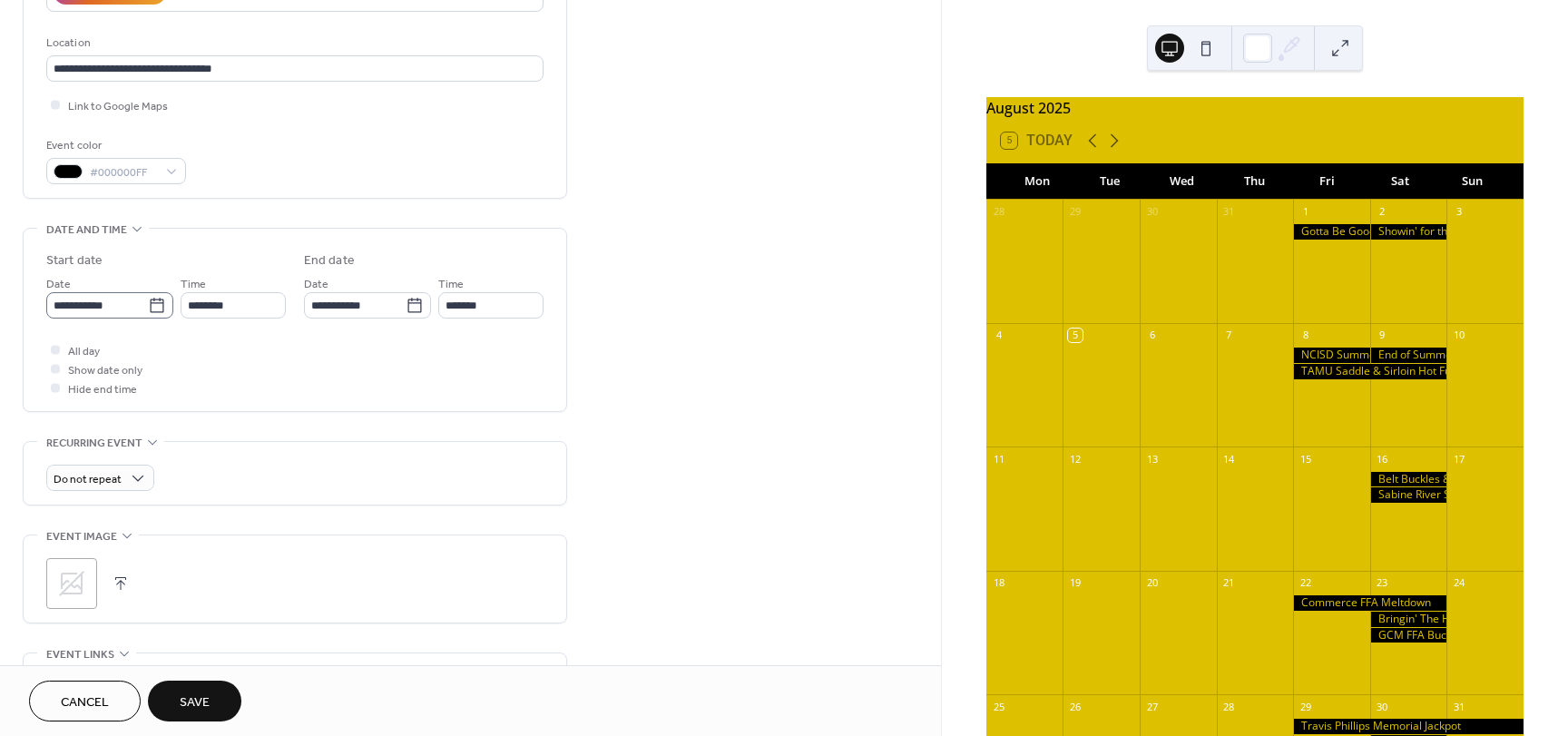 click 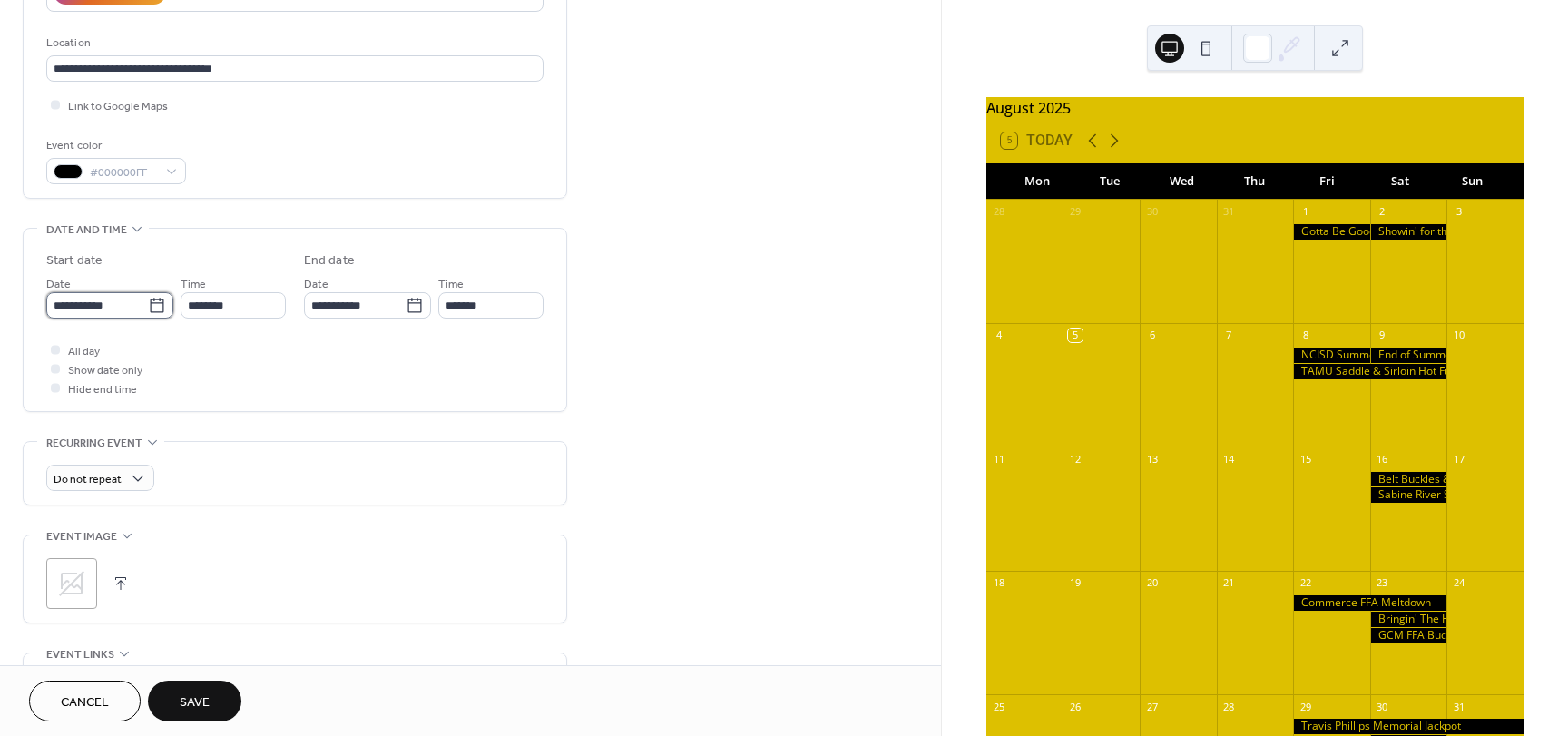 click on "**********" at bounding box center [97, 305] 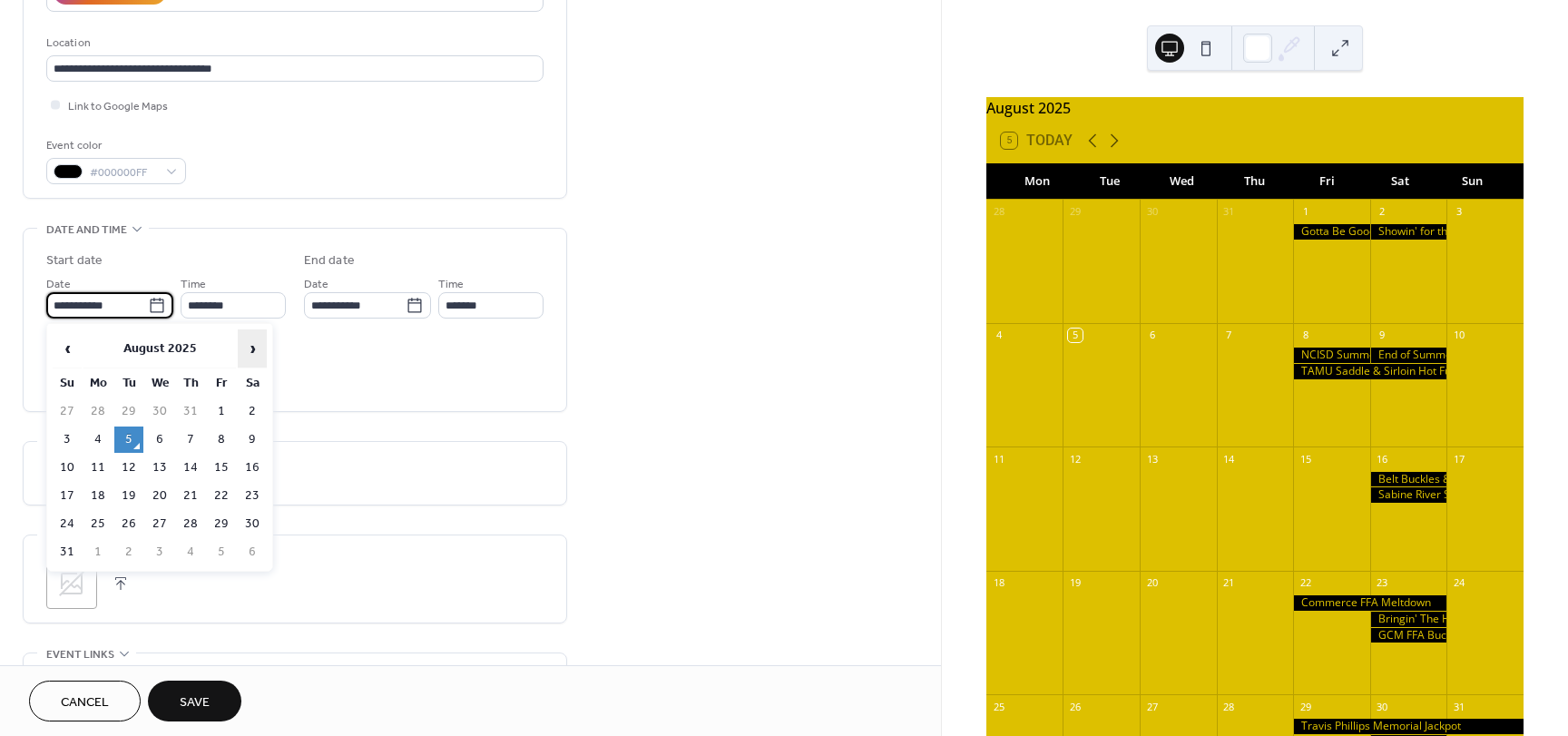 click on "›" at bounding box center [252, 348] 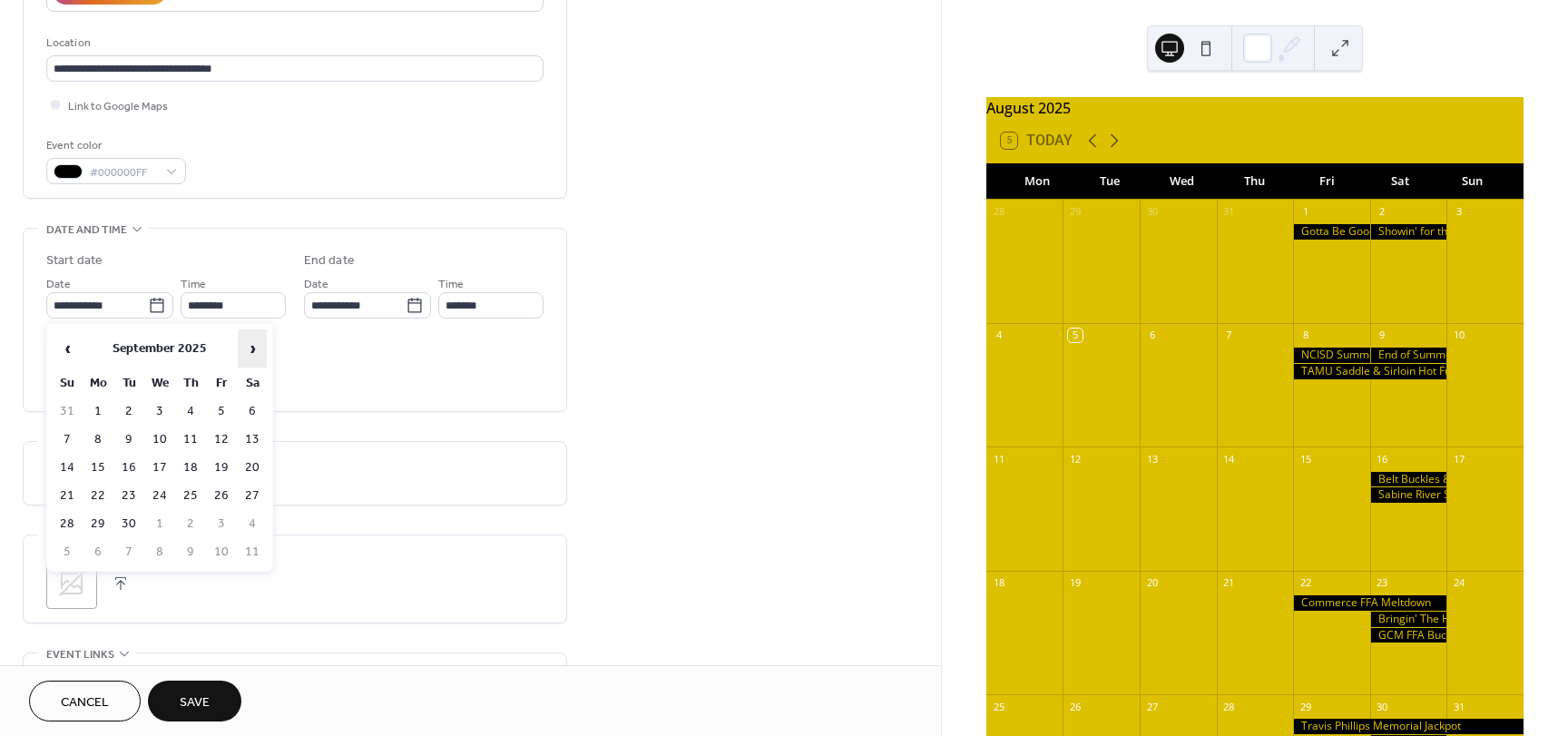click on "›" at bounding box center [252, 348] 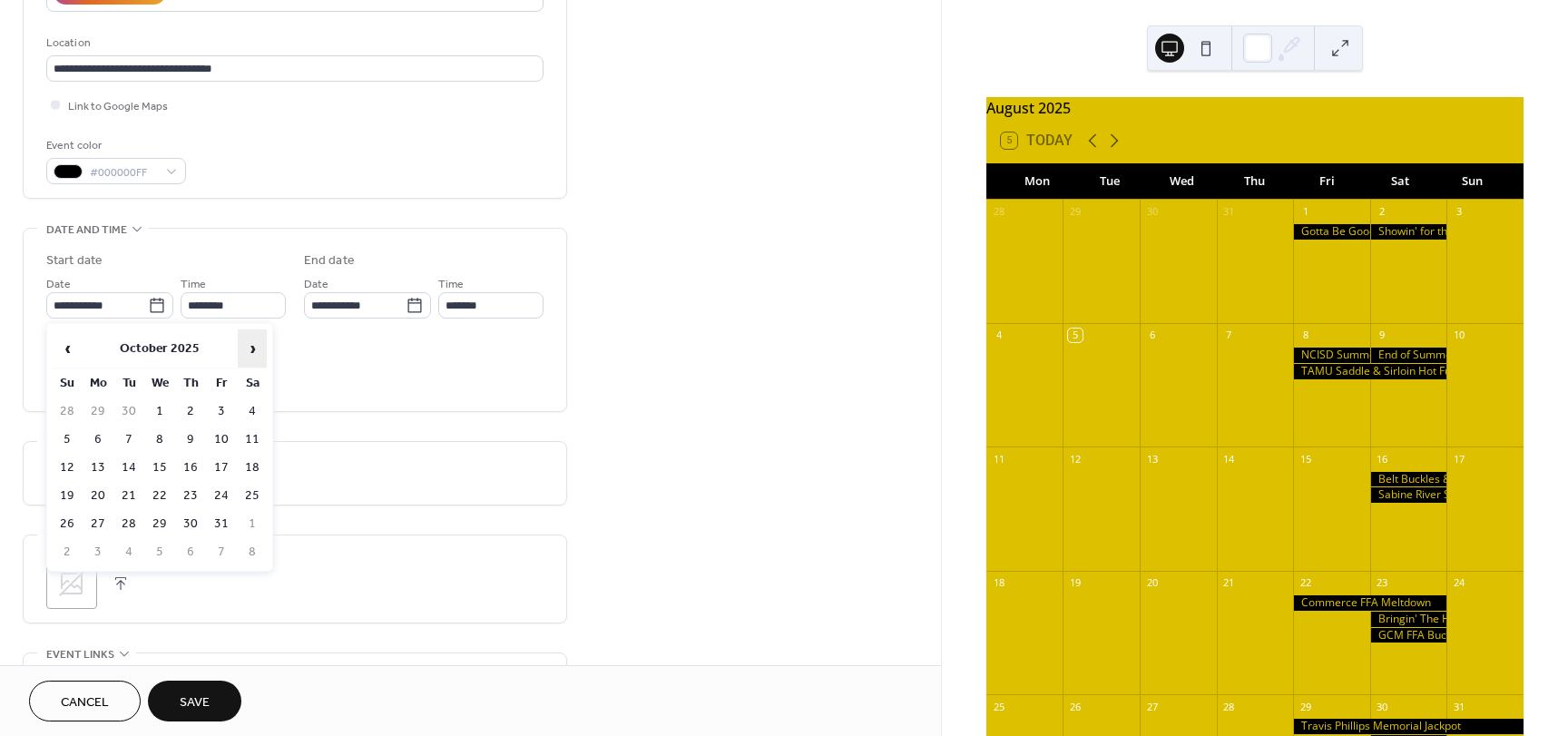 click on "›" at bounding box center [252, 348] 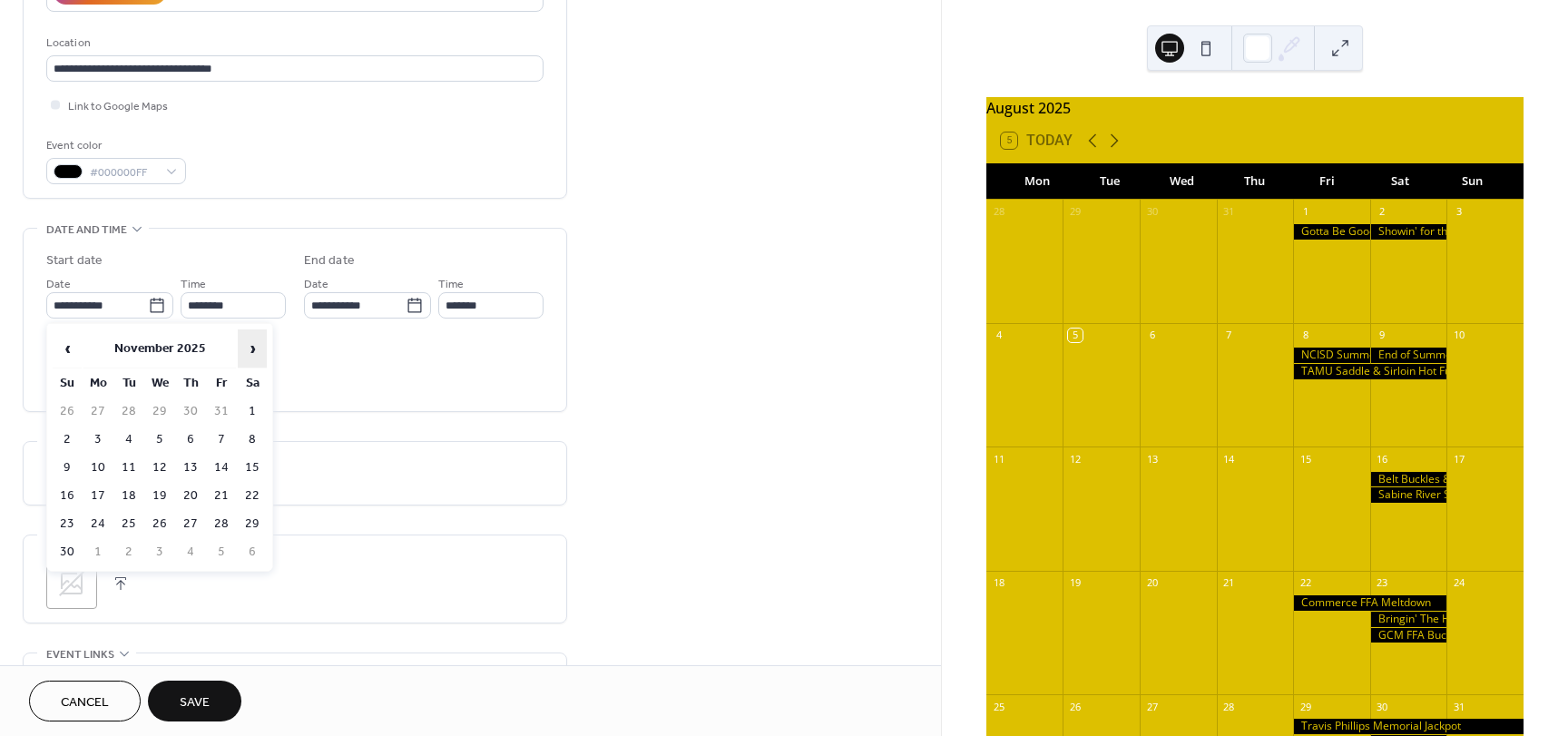 click on "›" at bounding box center [252, 348] 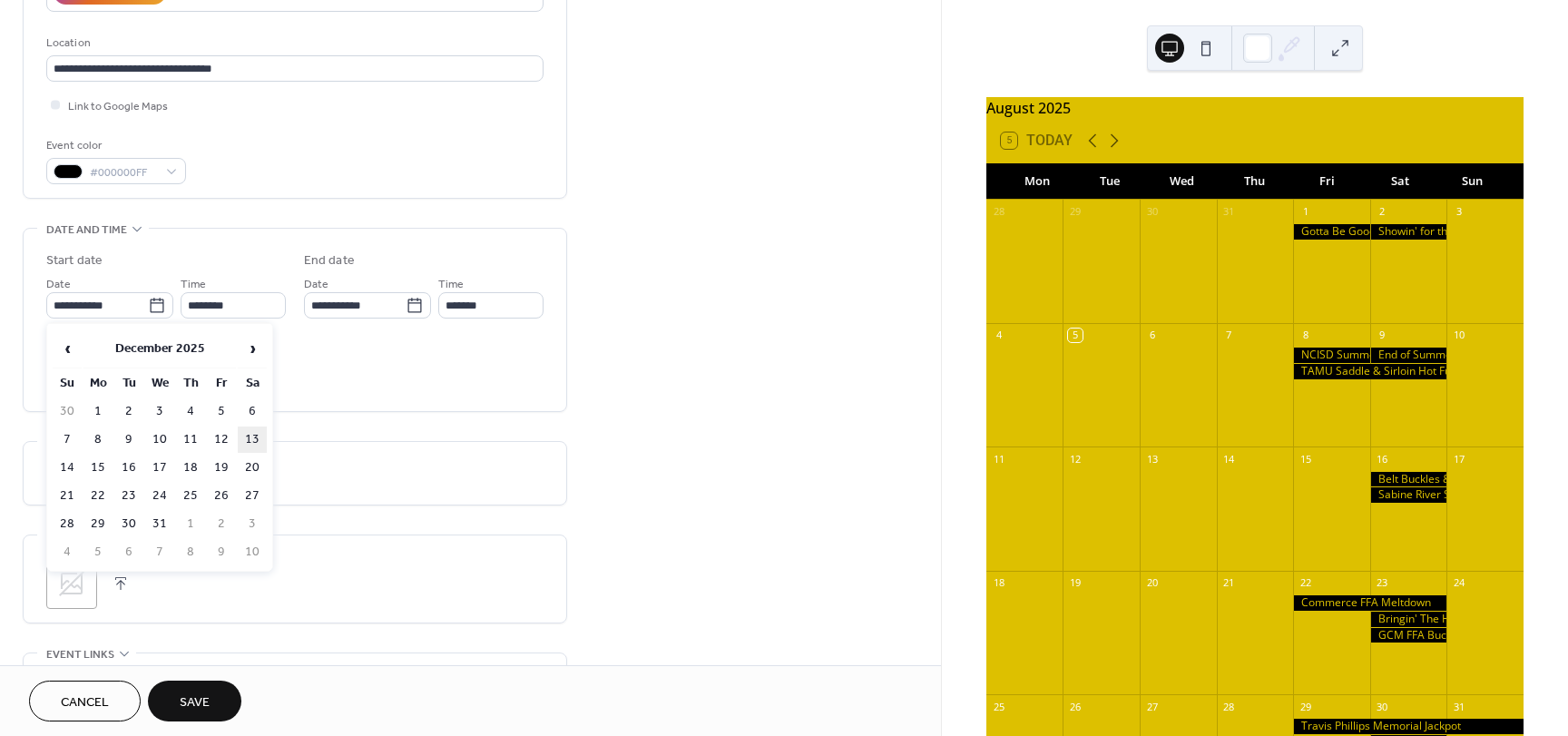 click on "13" at bounding box center (252, 439) 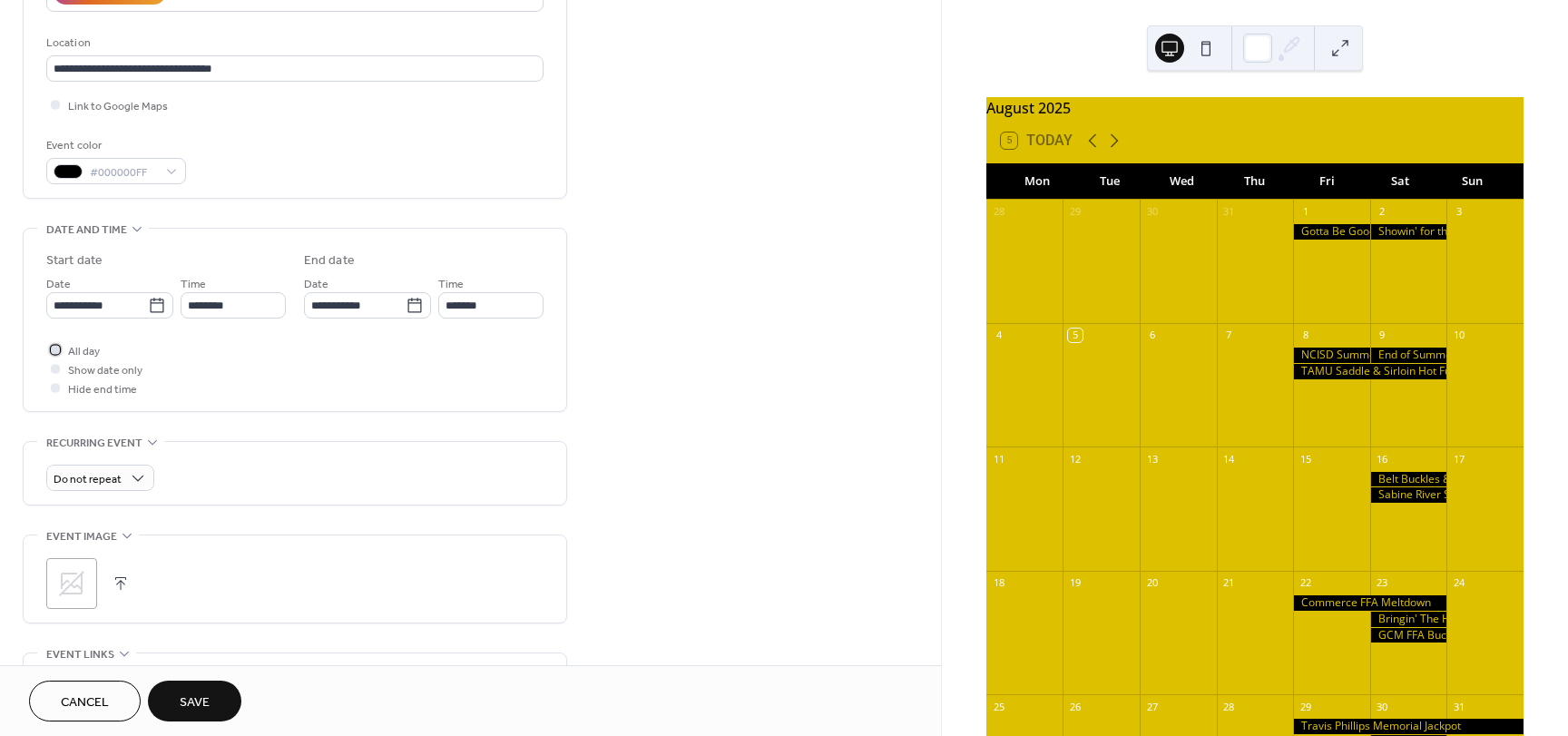 click at bounding box center (55, 349) 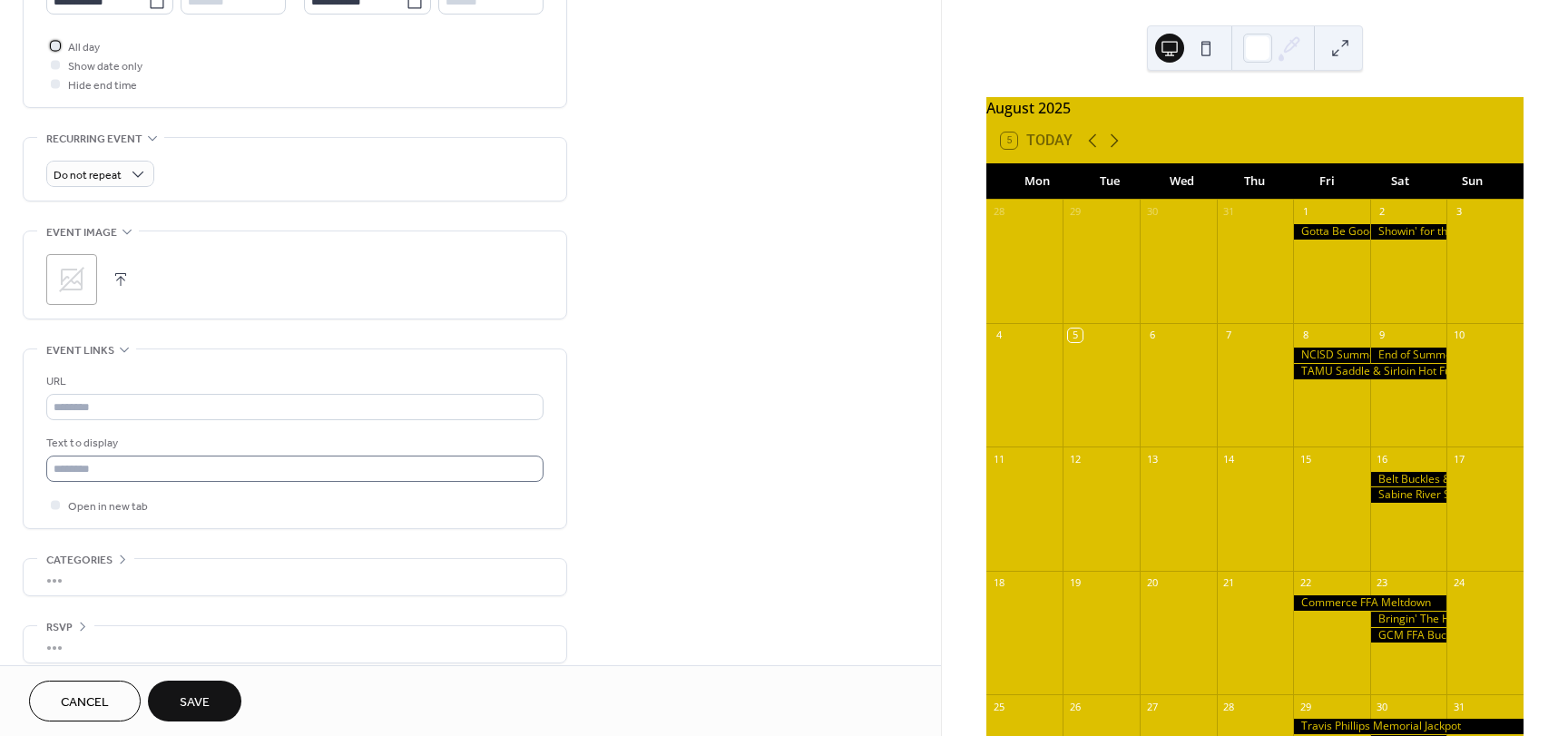 scroll, scrollTop: 683, scrollLeft: 0, axis: vertical 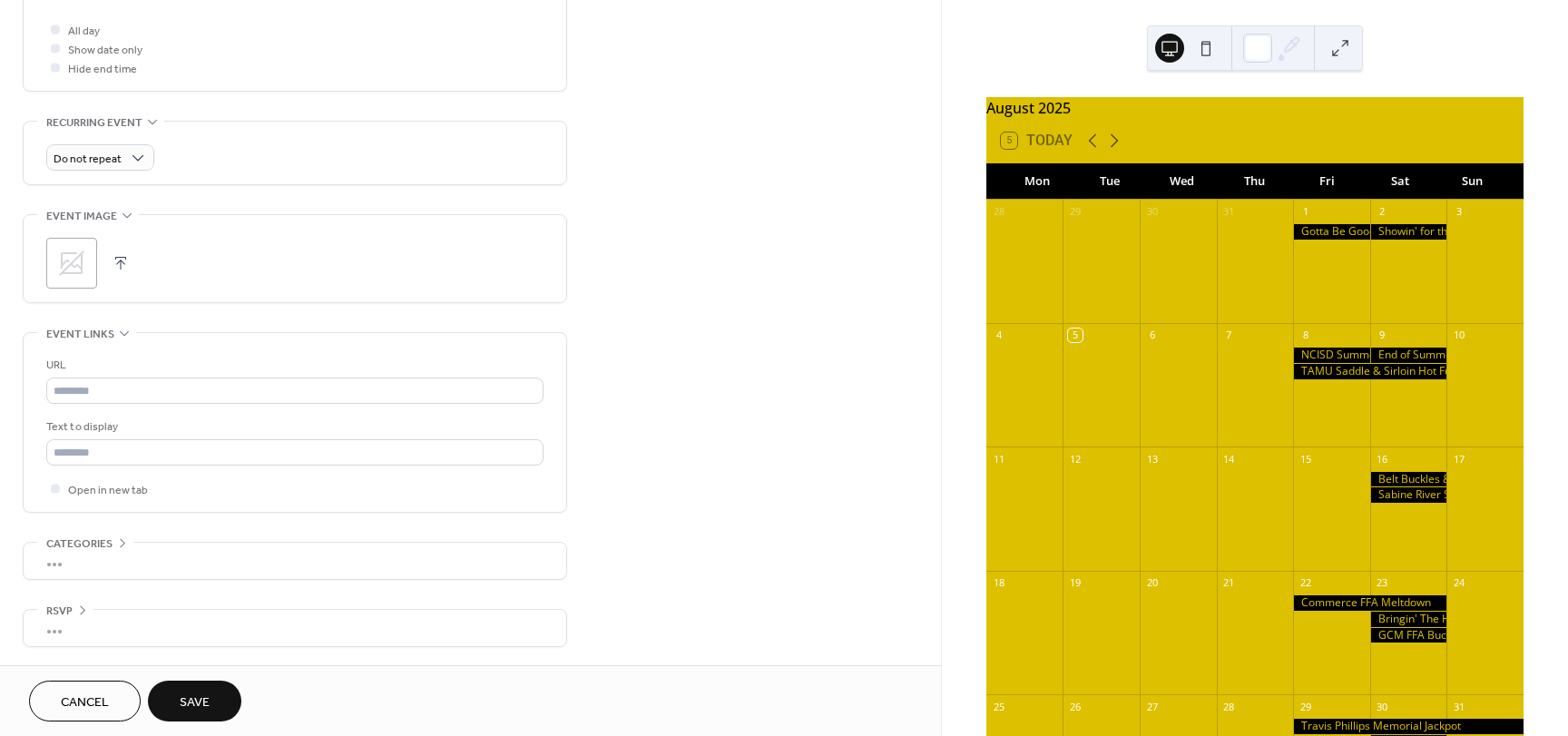 click at bounding box center (121, 263) 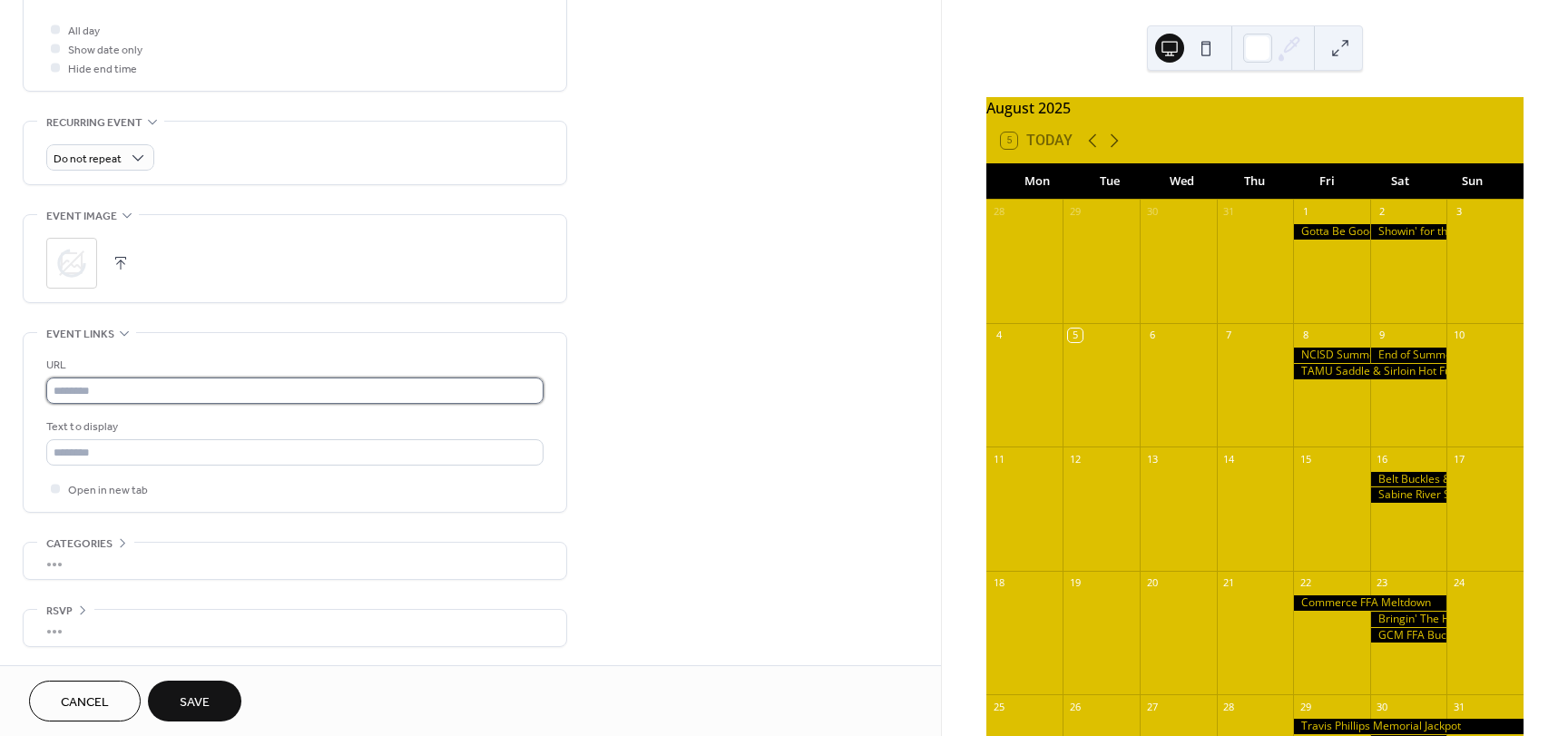 click at bounding box center [295, 390] 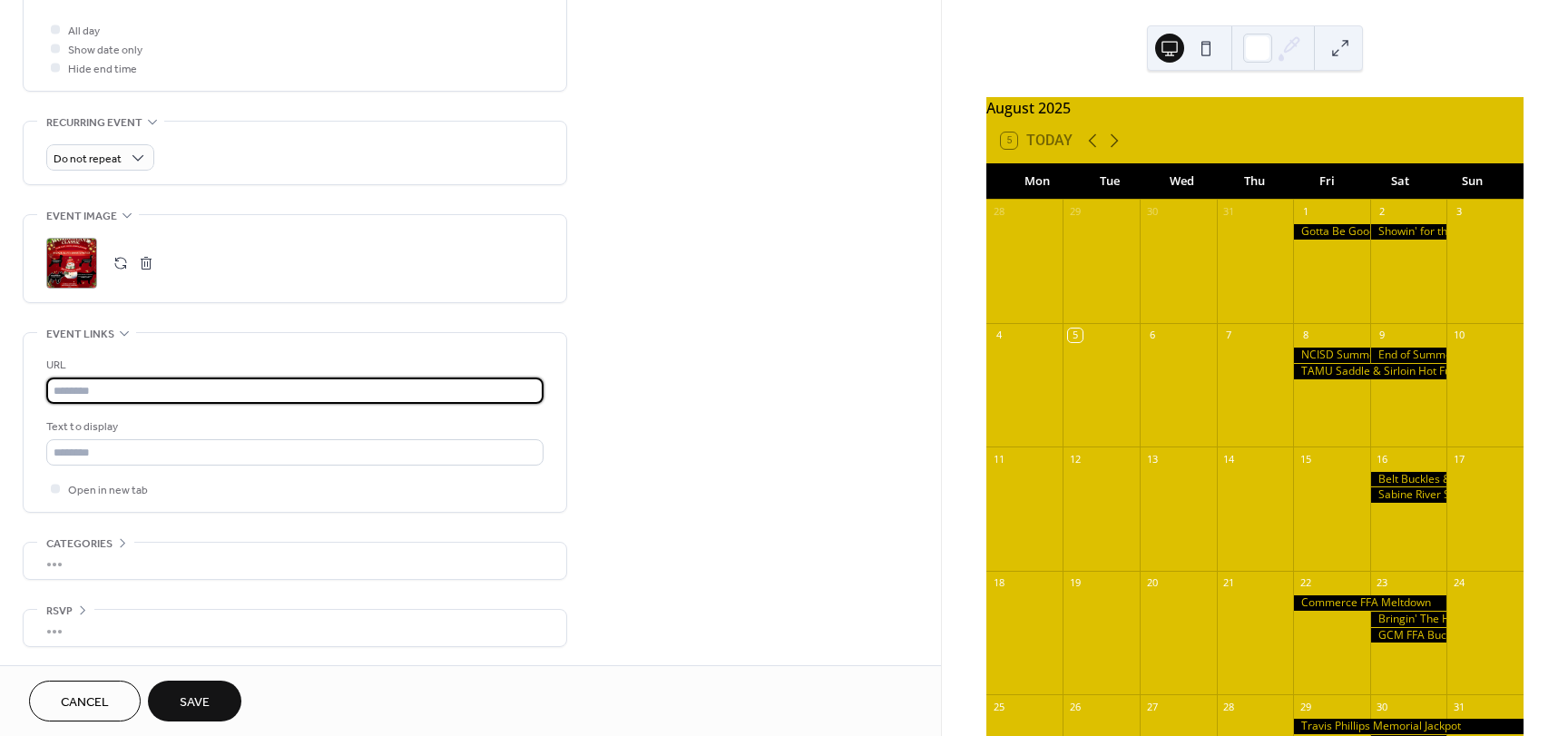 paste on "**********" 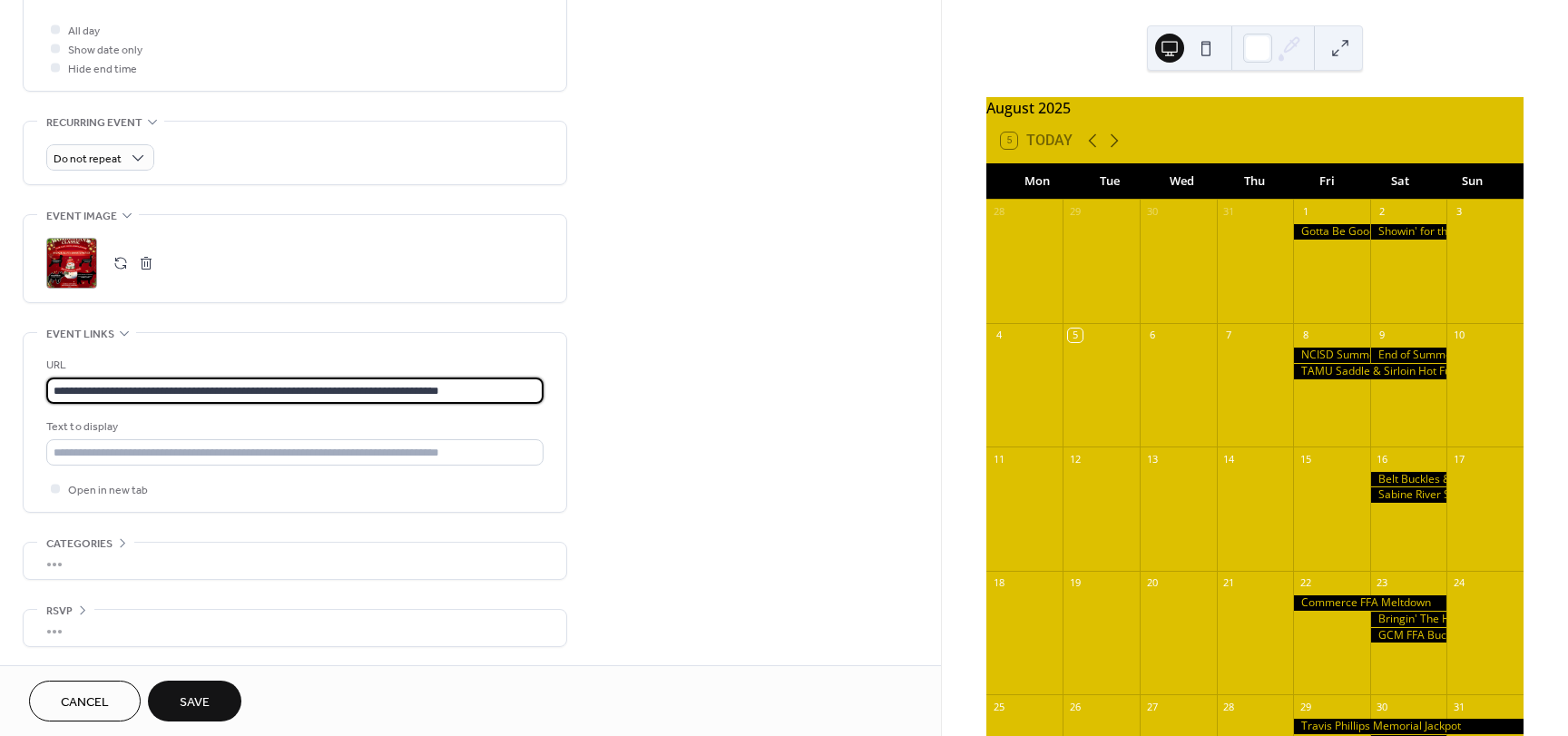 type on "**********" 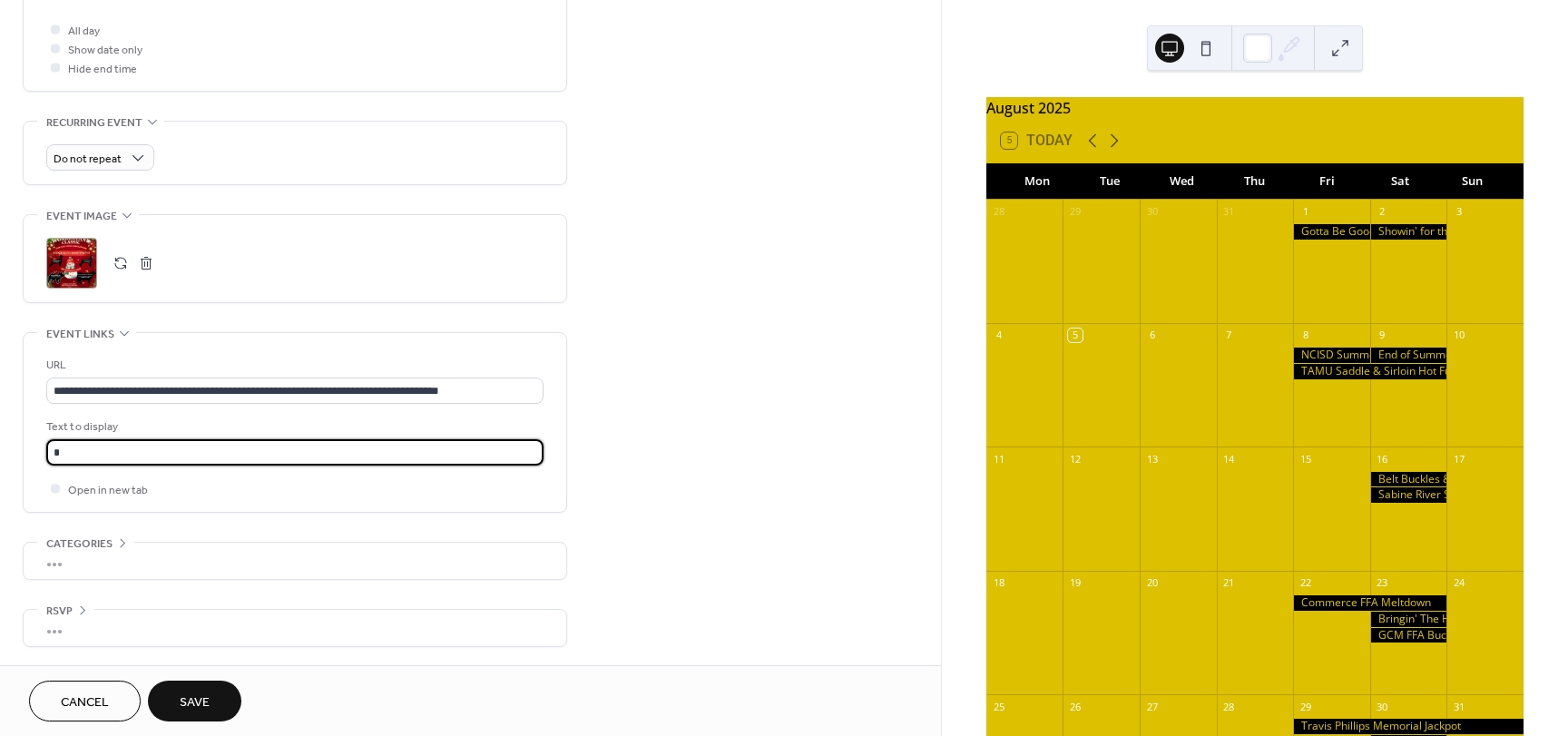 type on "**********" 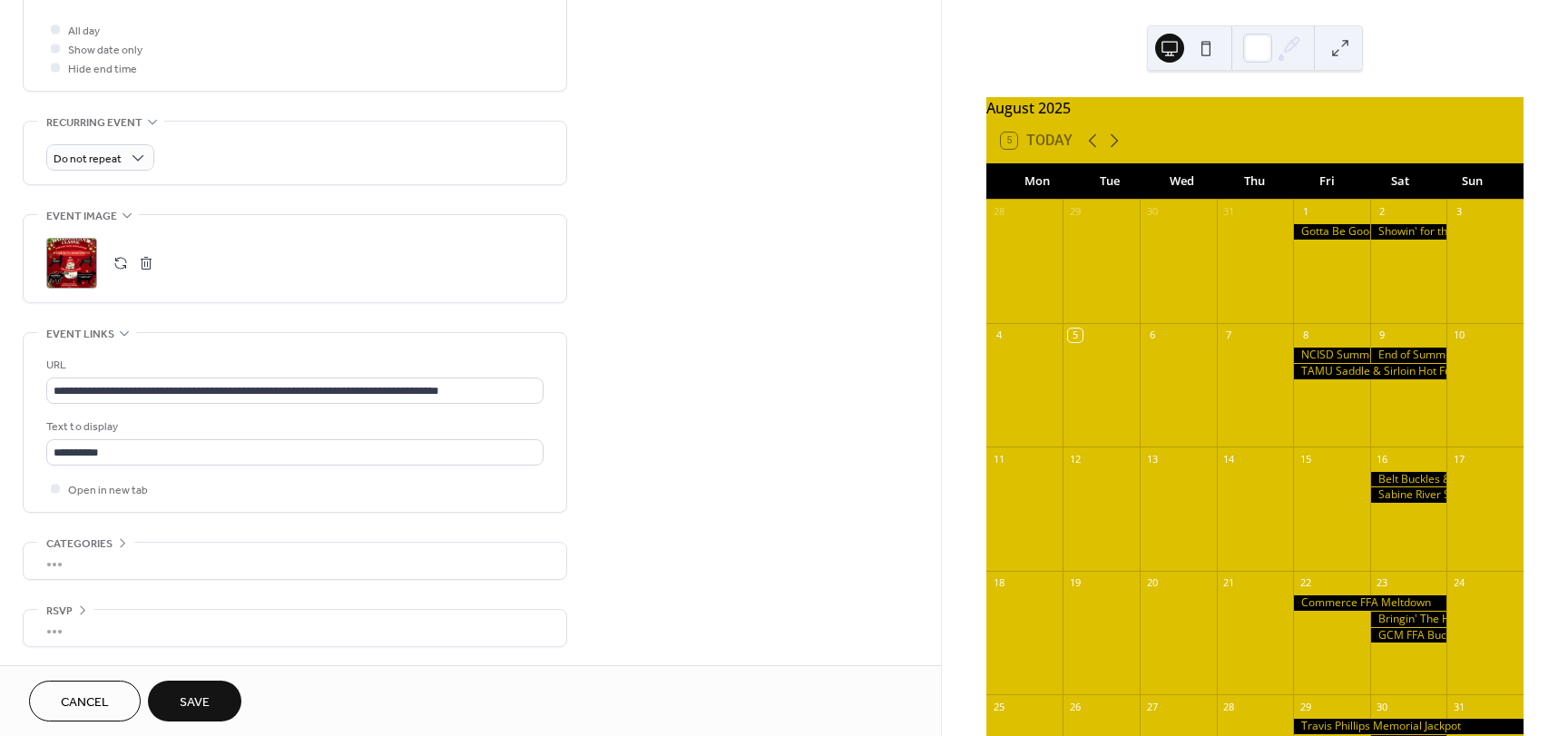 click on "Save" at bounding box center [194, 702] 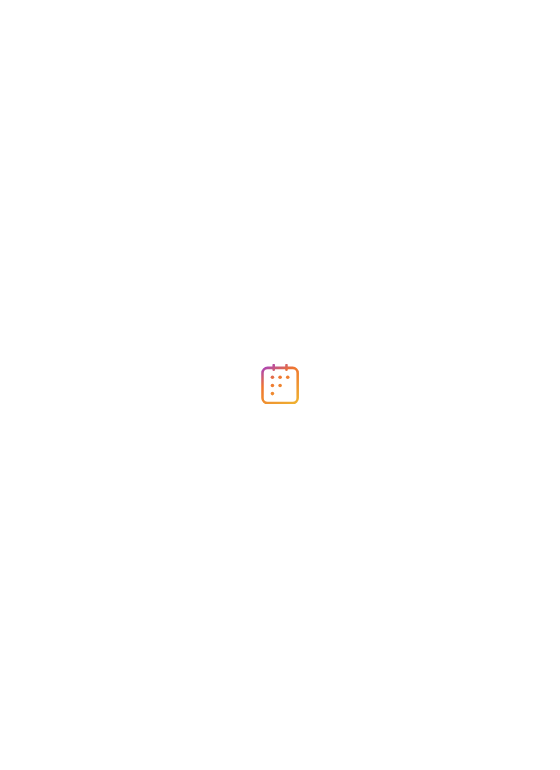 scroll, scrollTop: 0, scrollLeft: 0, axis: both 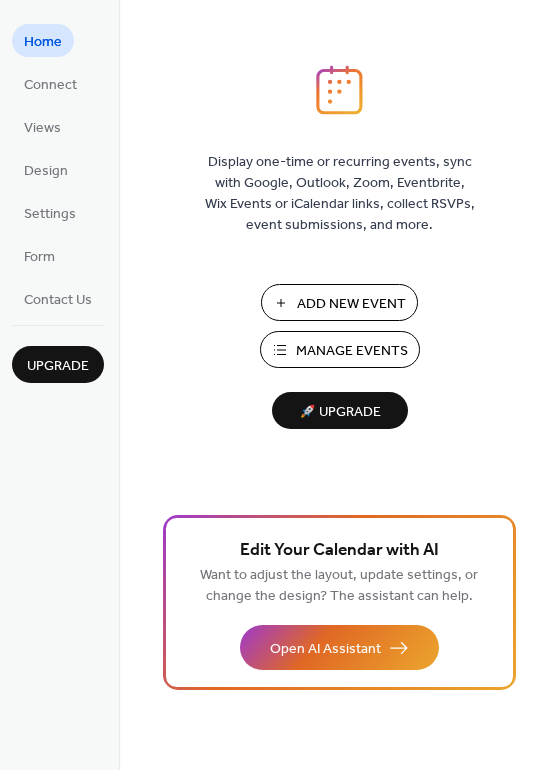 click on "Add New Event" at bounding box center (351, 304) 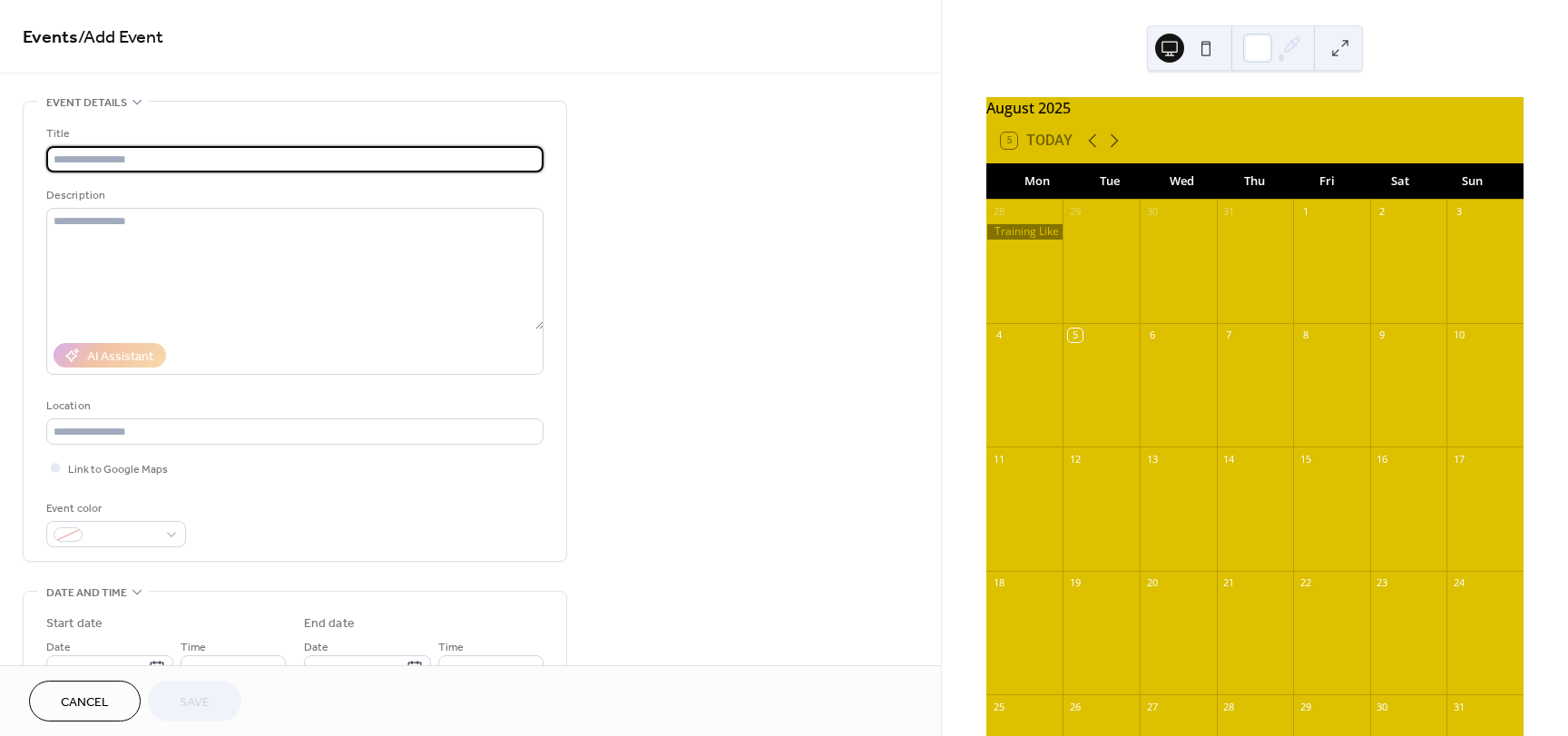 scroll, scrollTop: 0, scrollLeft: 0, axis: both 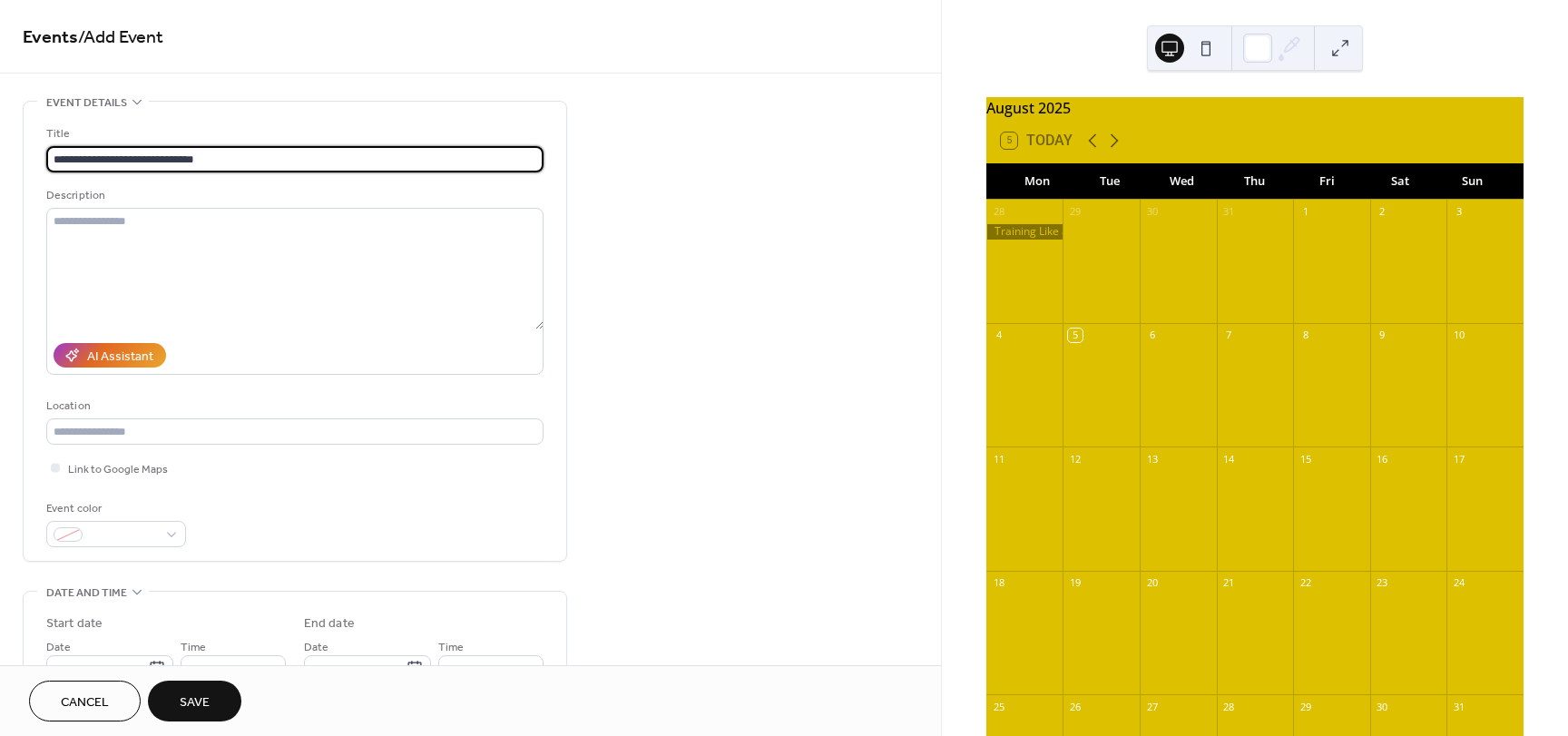 type on "**********" 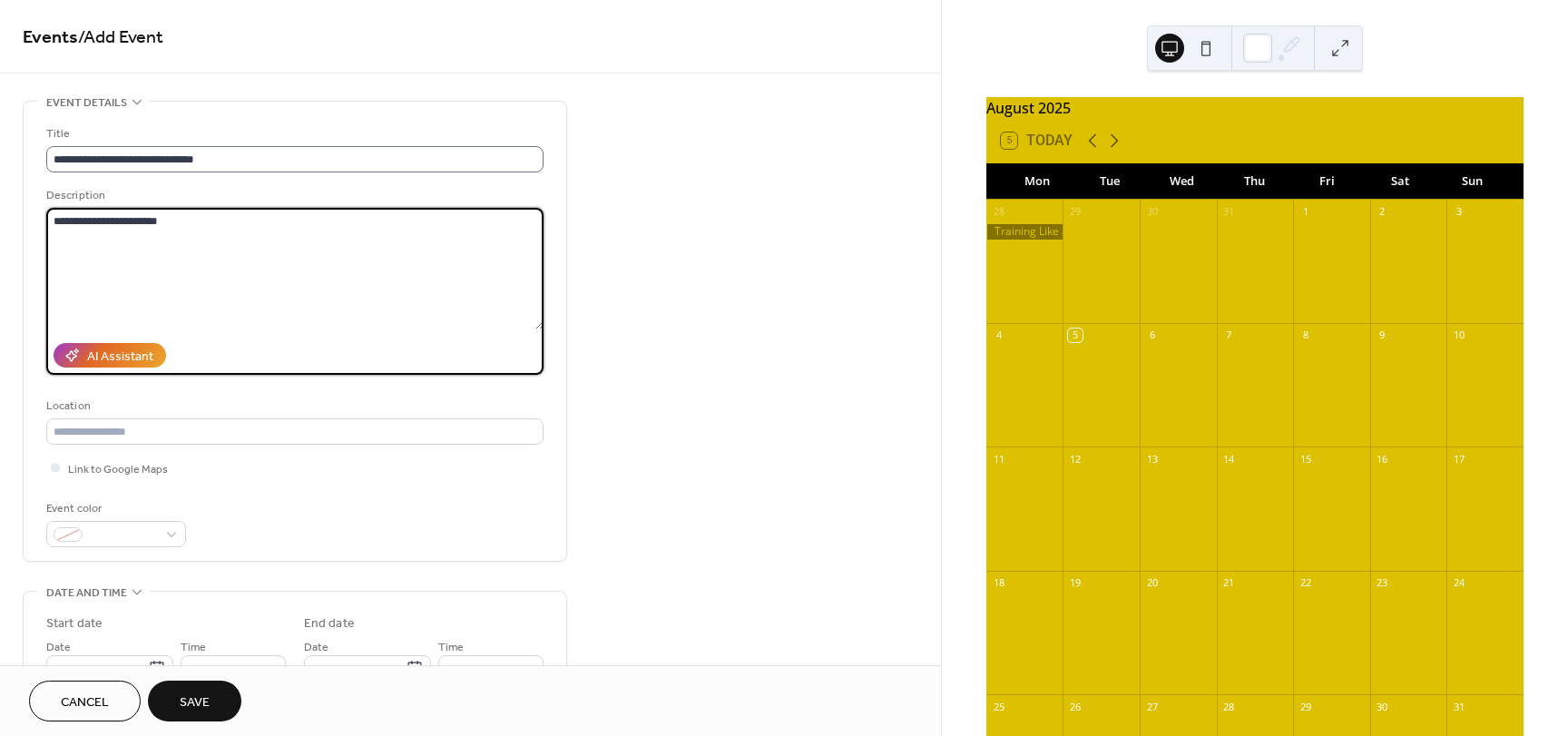 type on "**********" 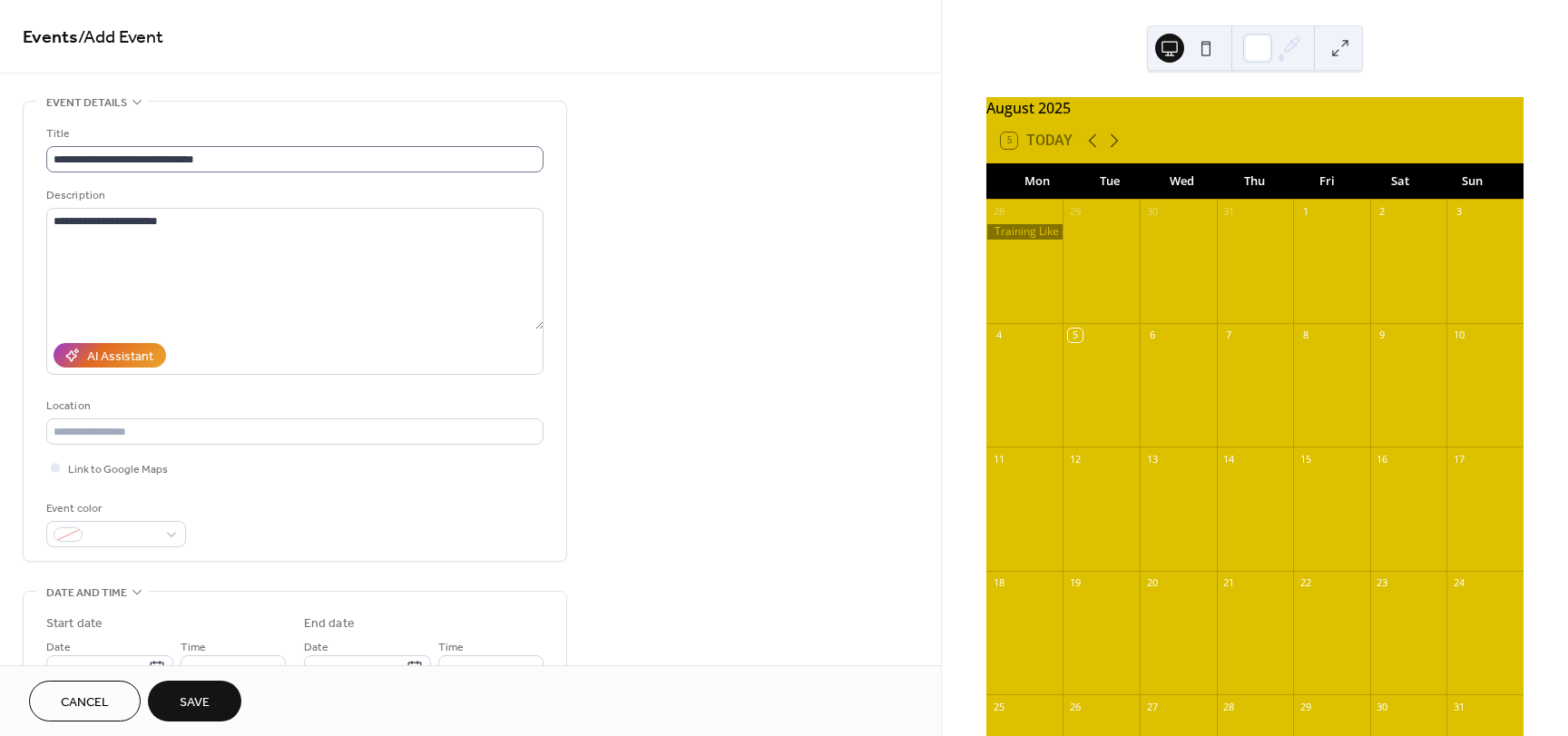 type 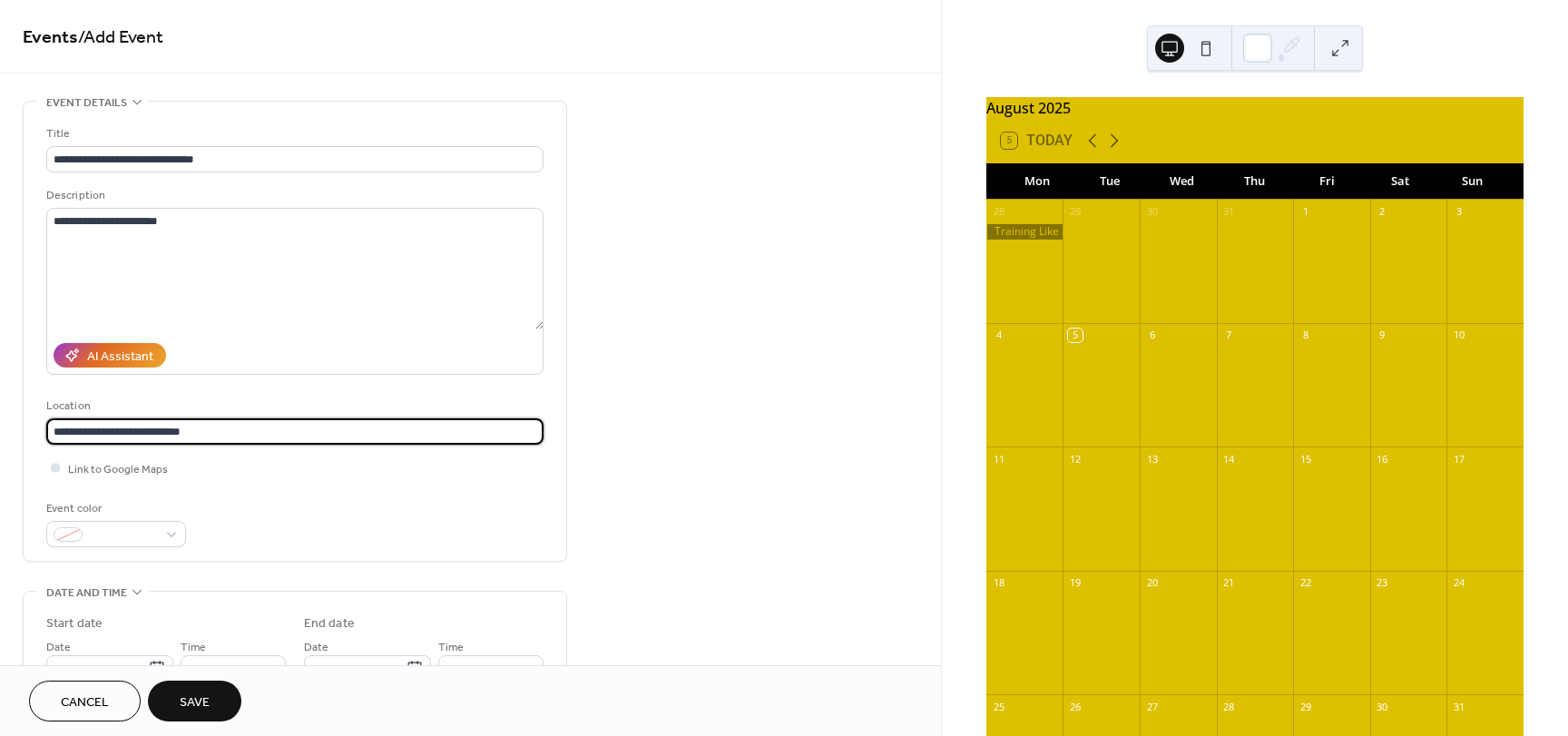 type on "**********" 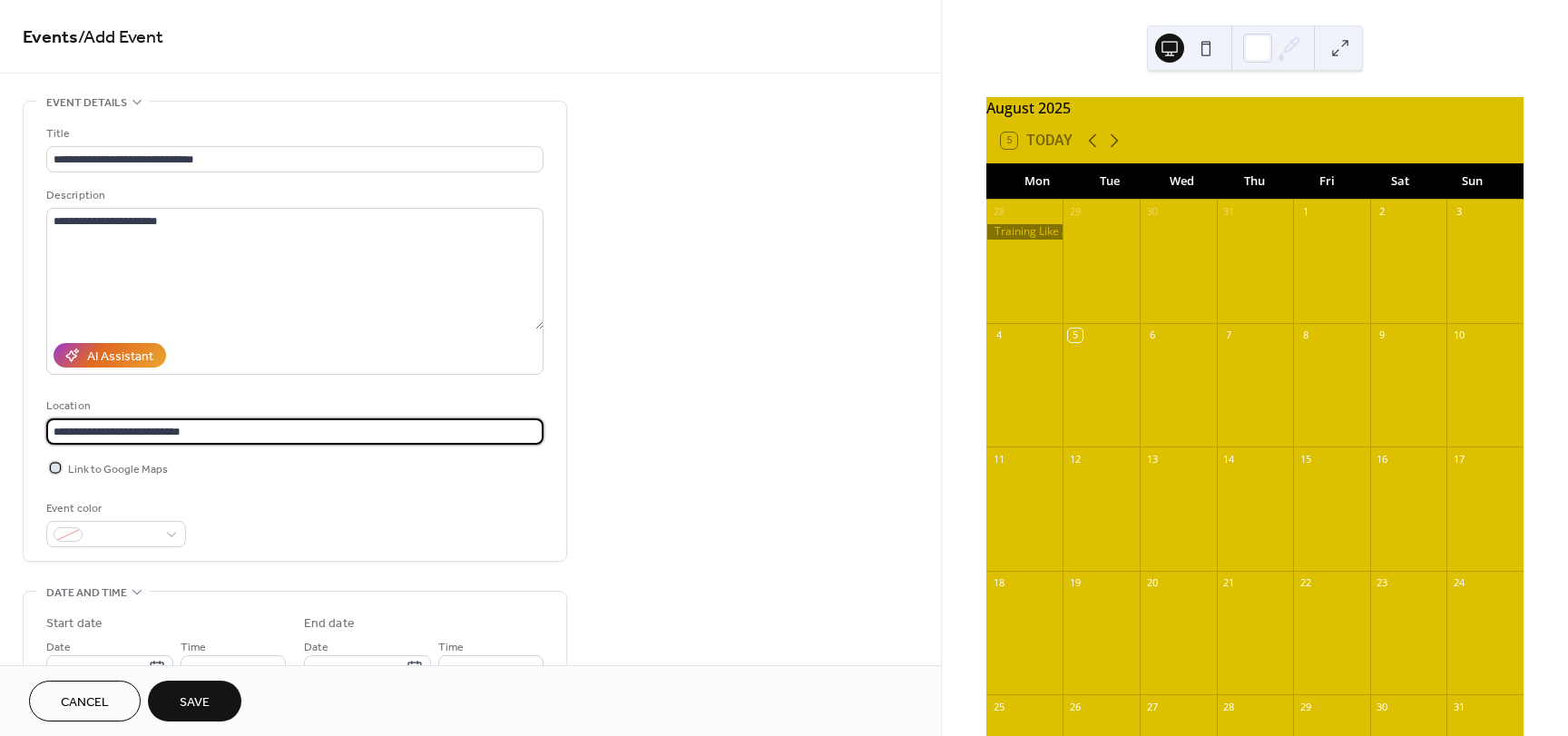 click on "Link to Google Maps" at bounding box center (118, 469) 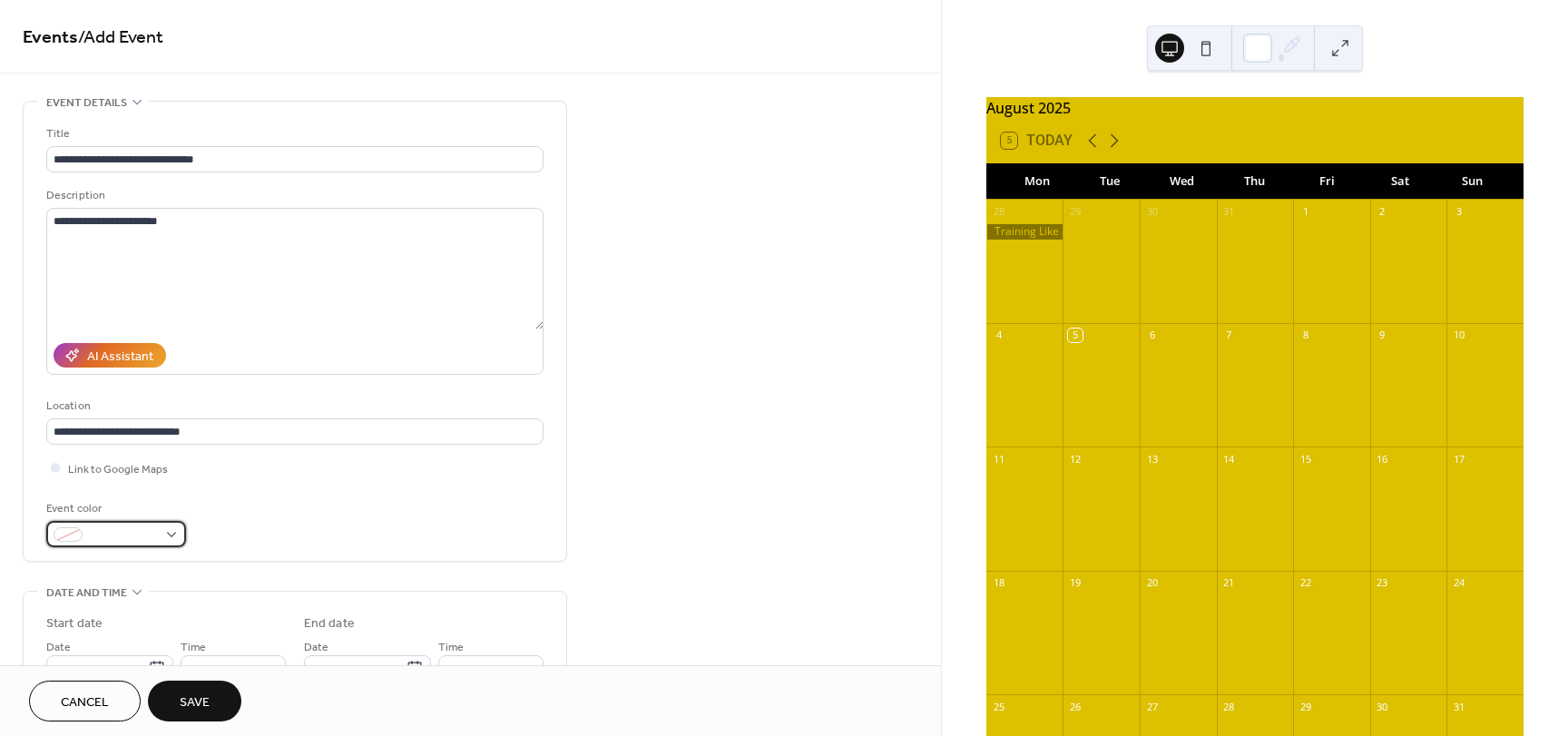 click at bounding box center (116, 534) 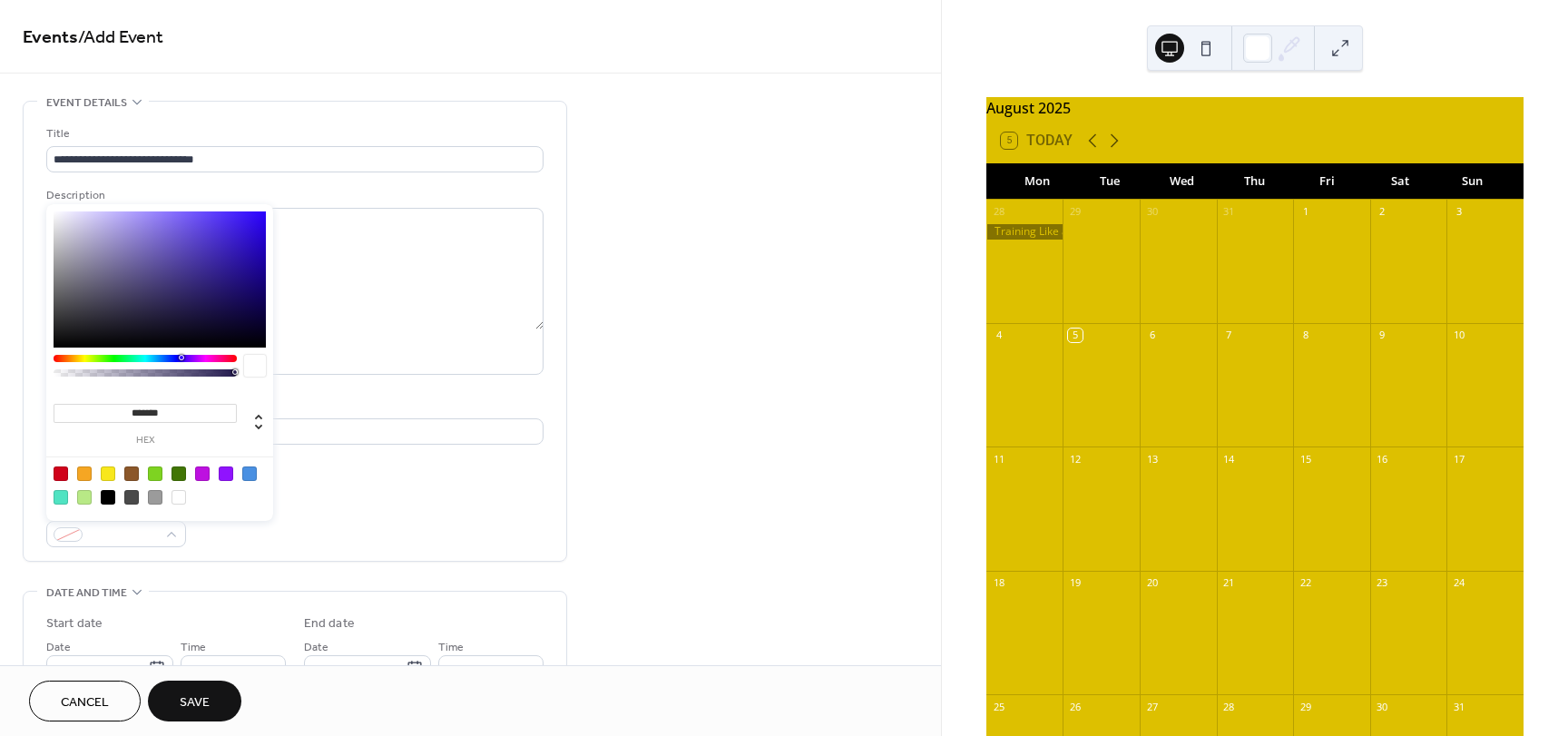 click at bounding box center [108, 497] 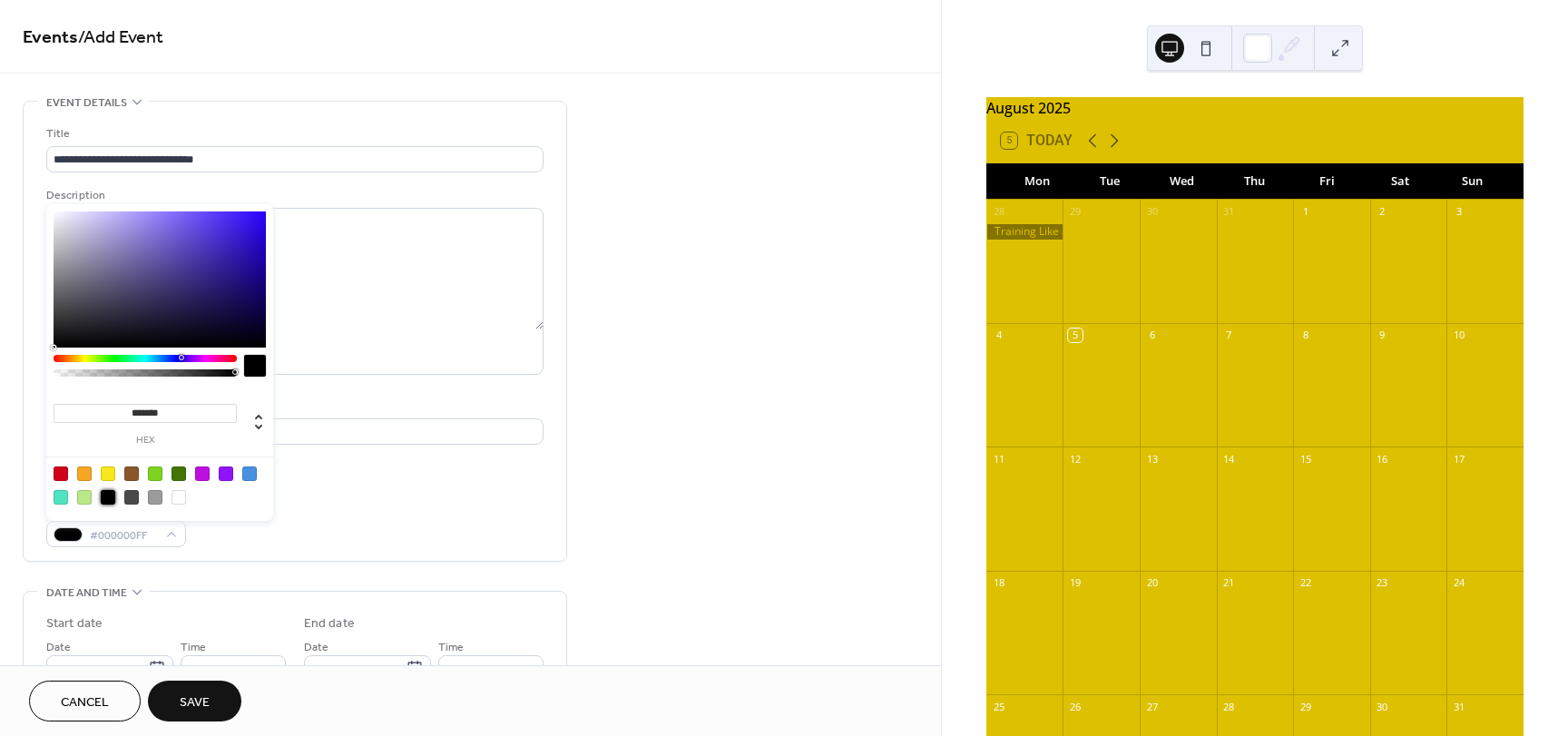 click on "Event color #000000FF" at bounding box center [295, 523] 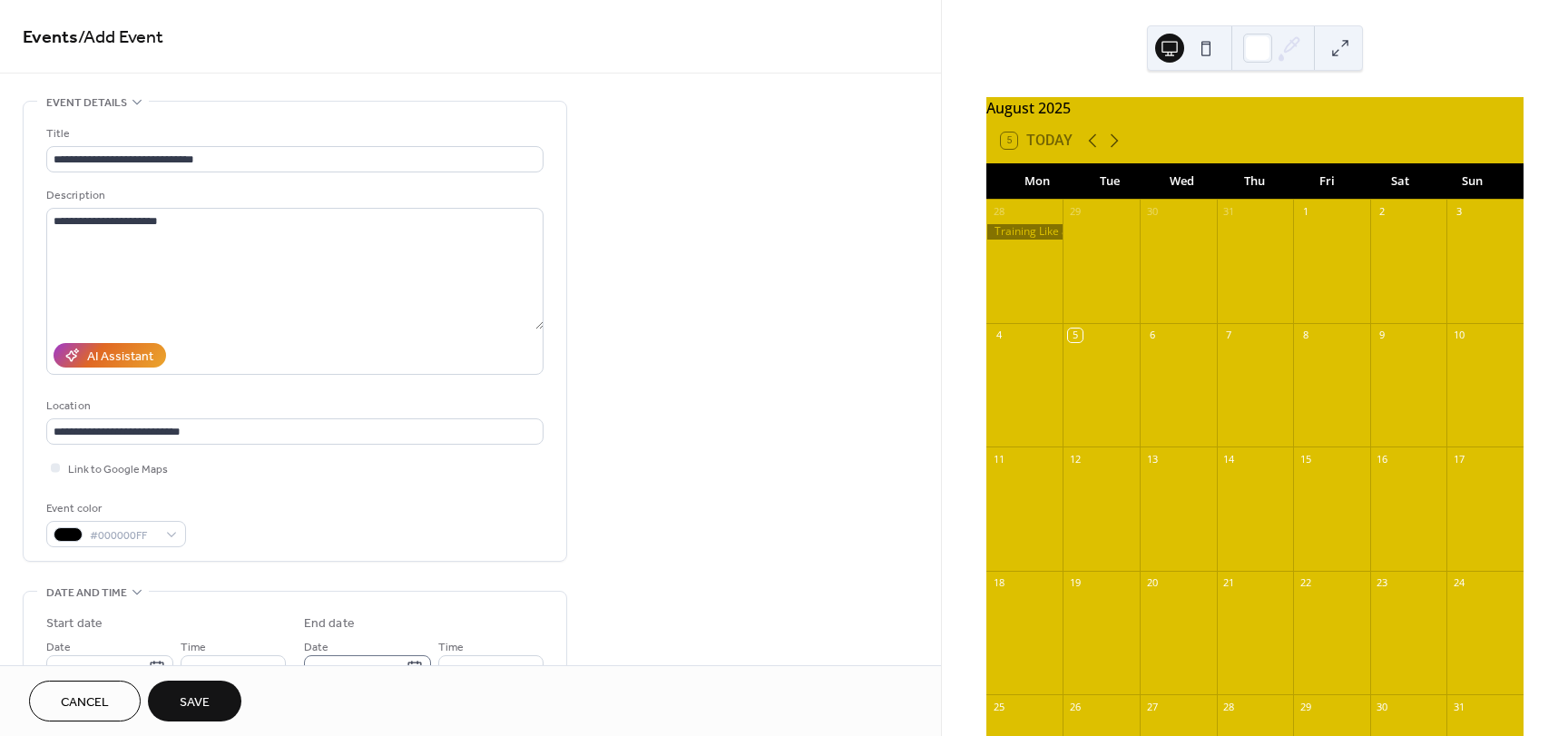 scroll, scrollTop: 272, scrollLeft: 0, axis: vertical 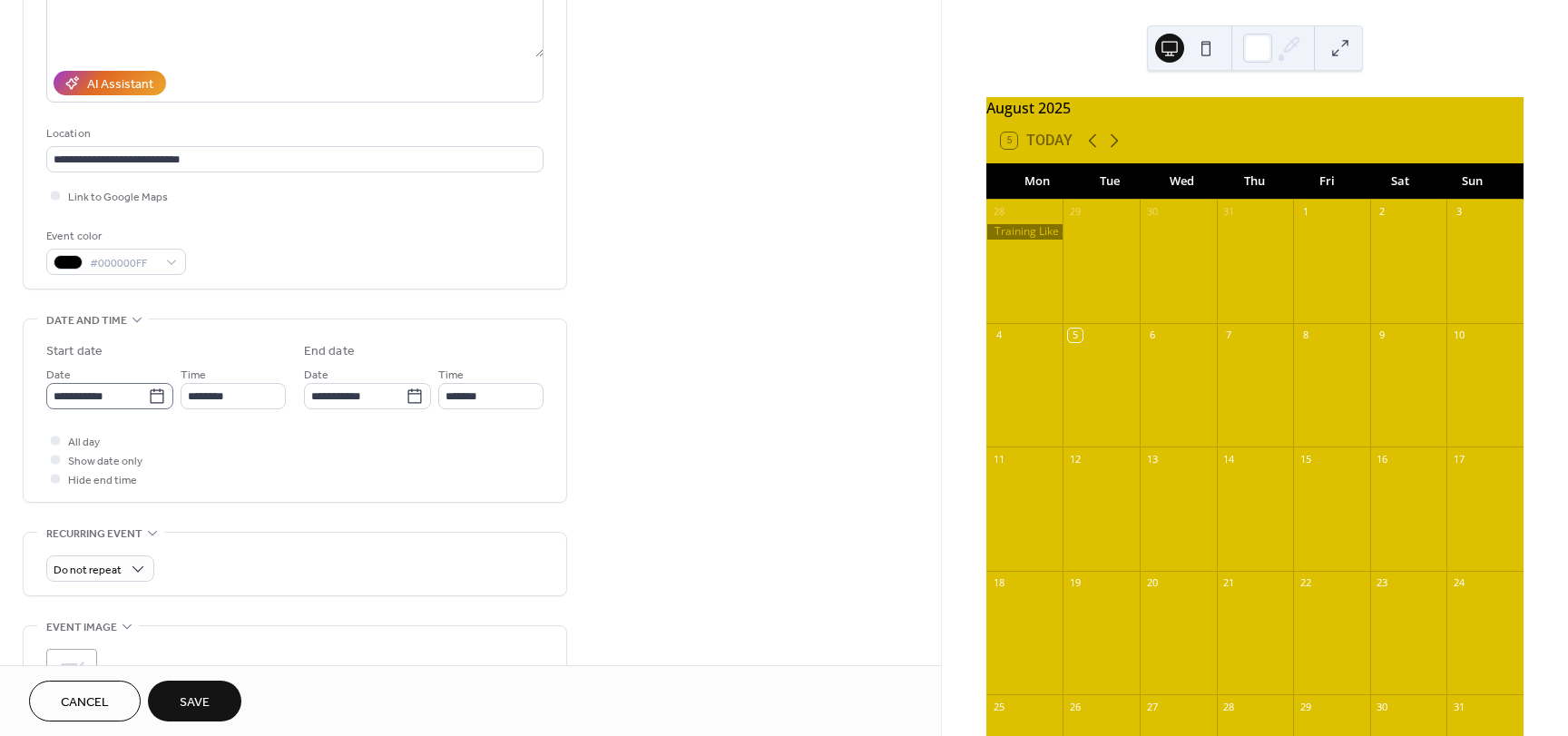 click 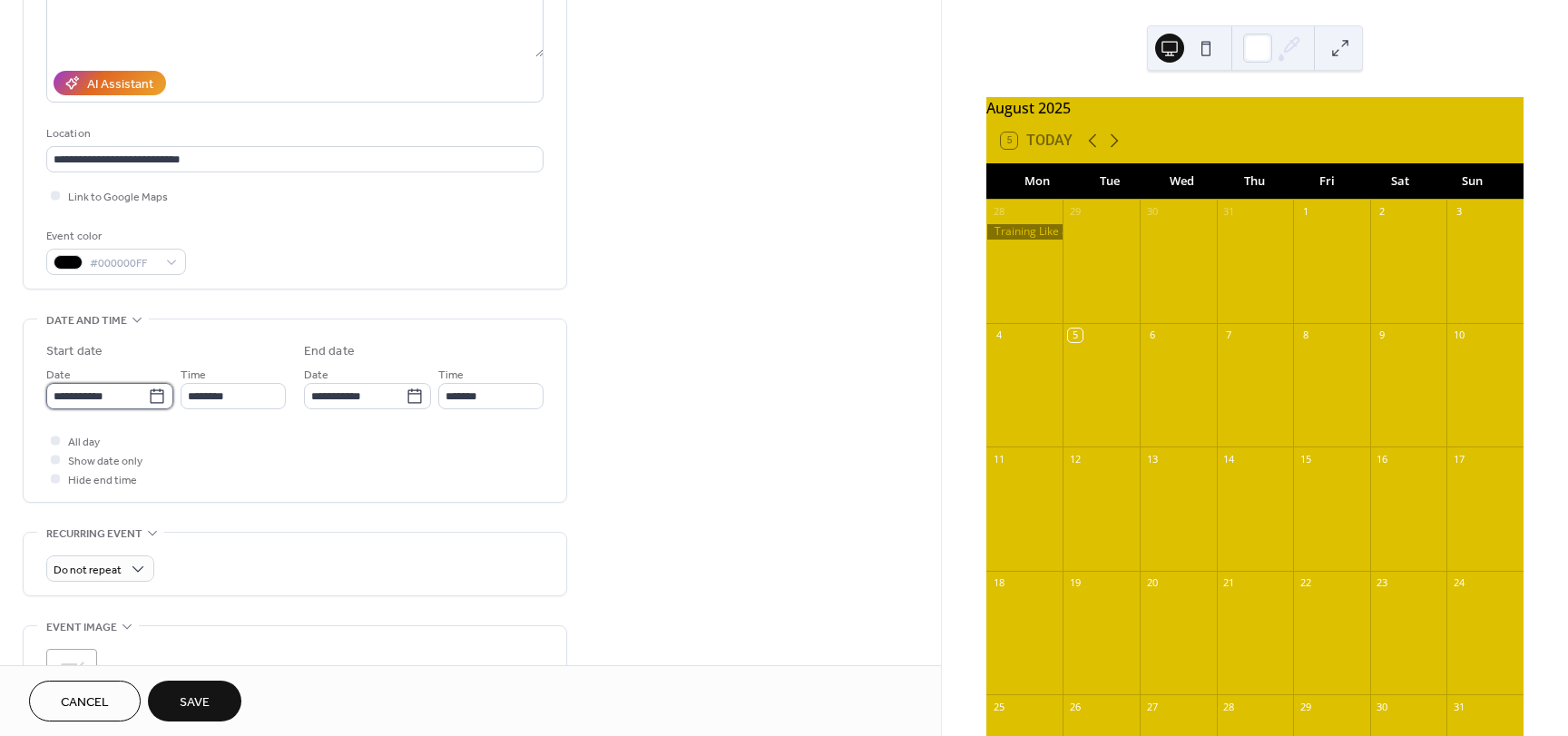 click on "**********" at bounding box center (97, 396) 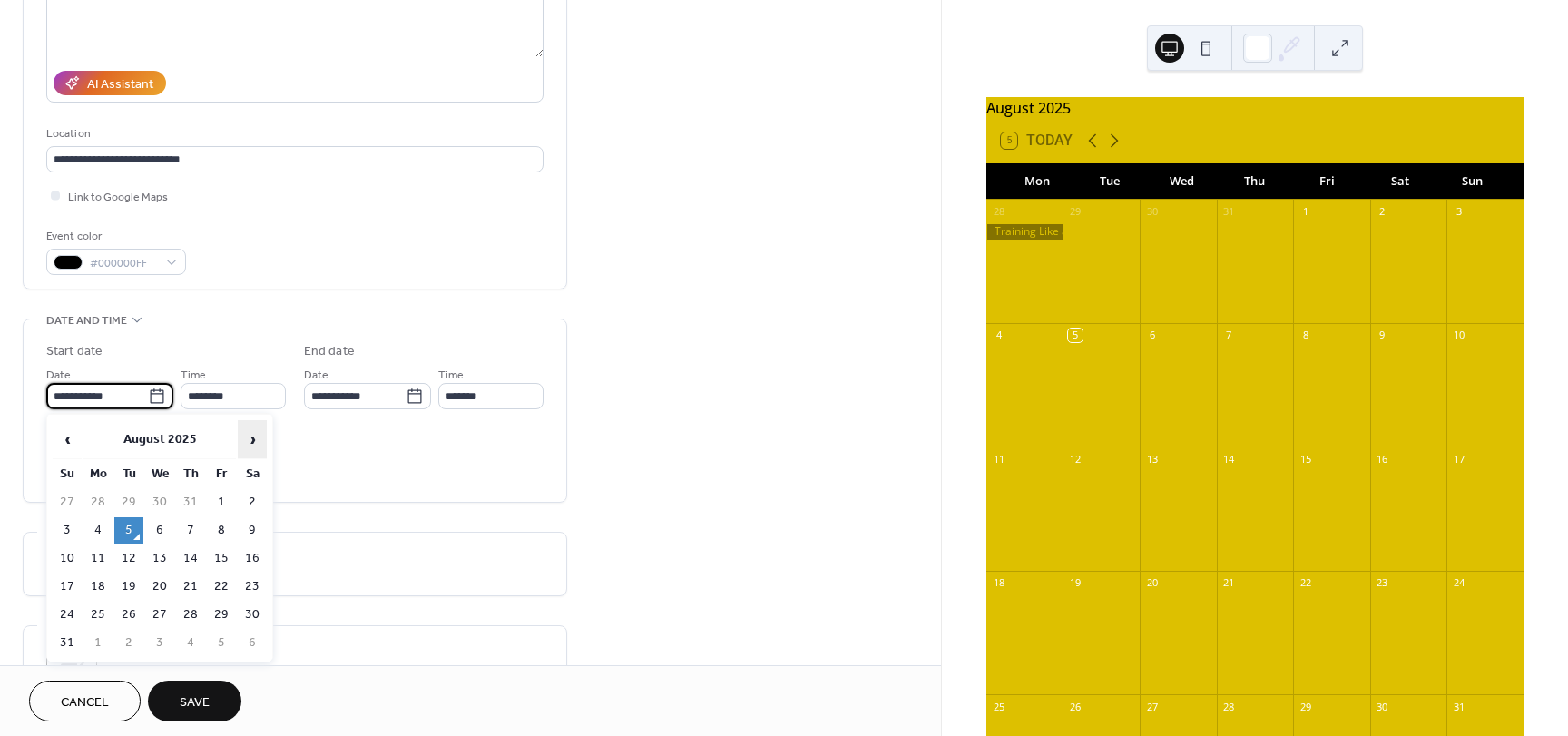 click on "›" at bounding box center [252, 439] 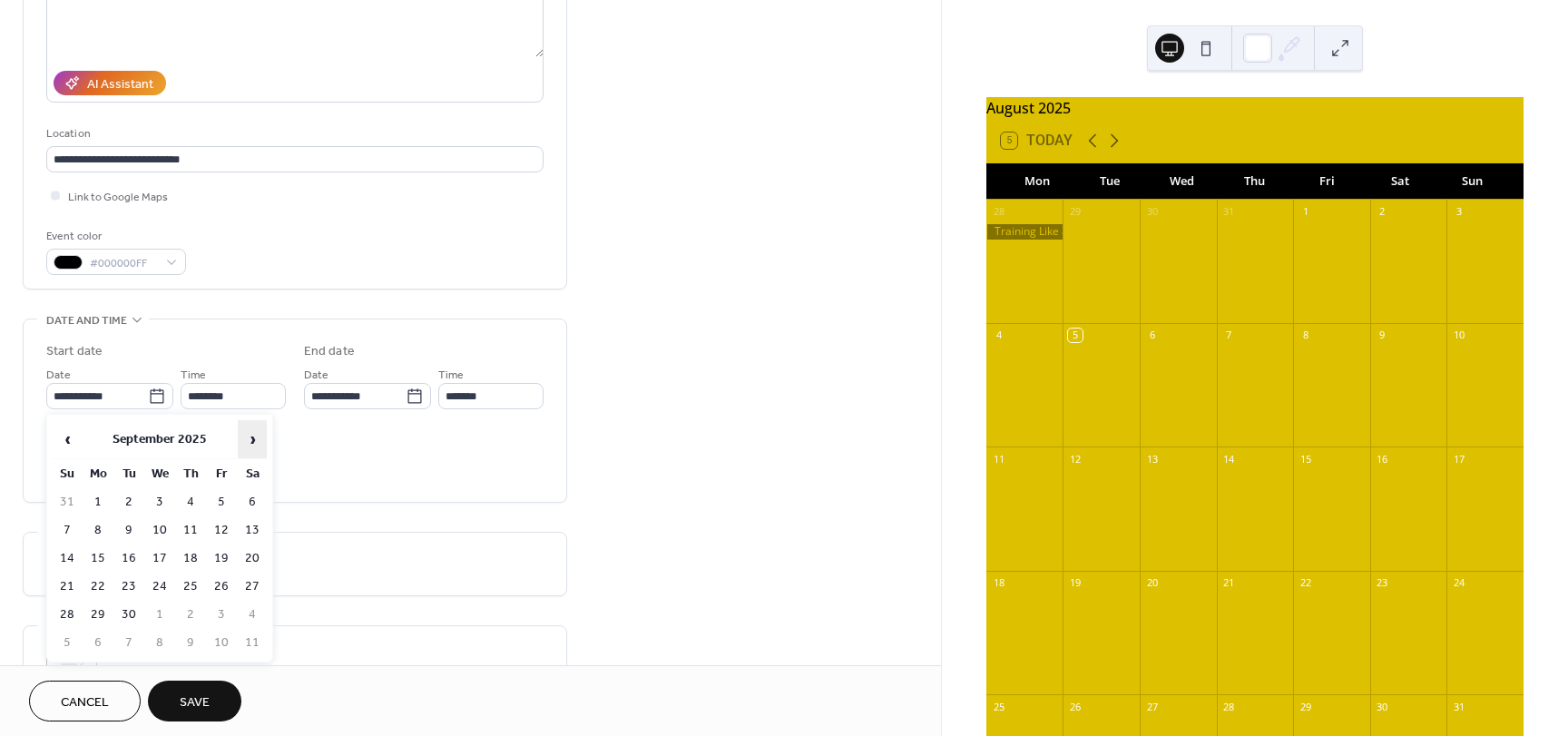 click on "›" at bounding box center (252, 439) 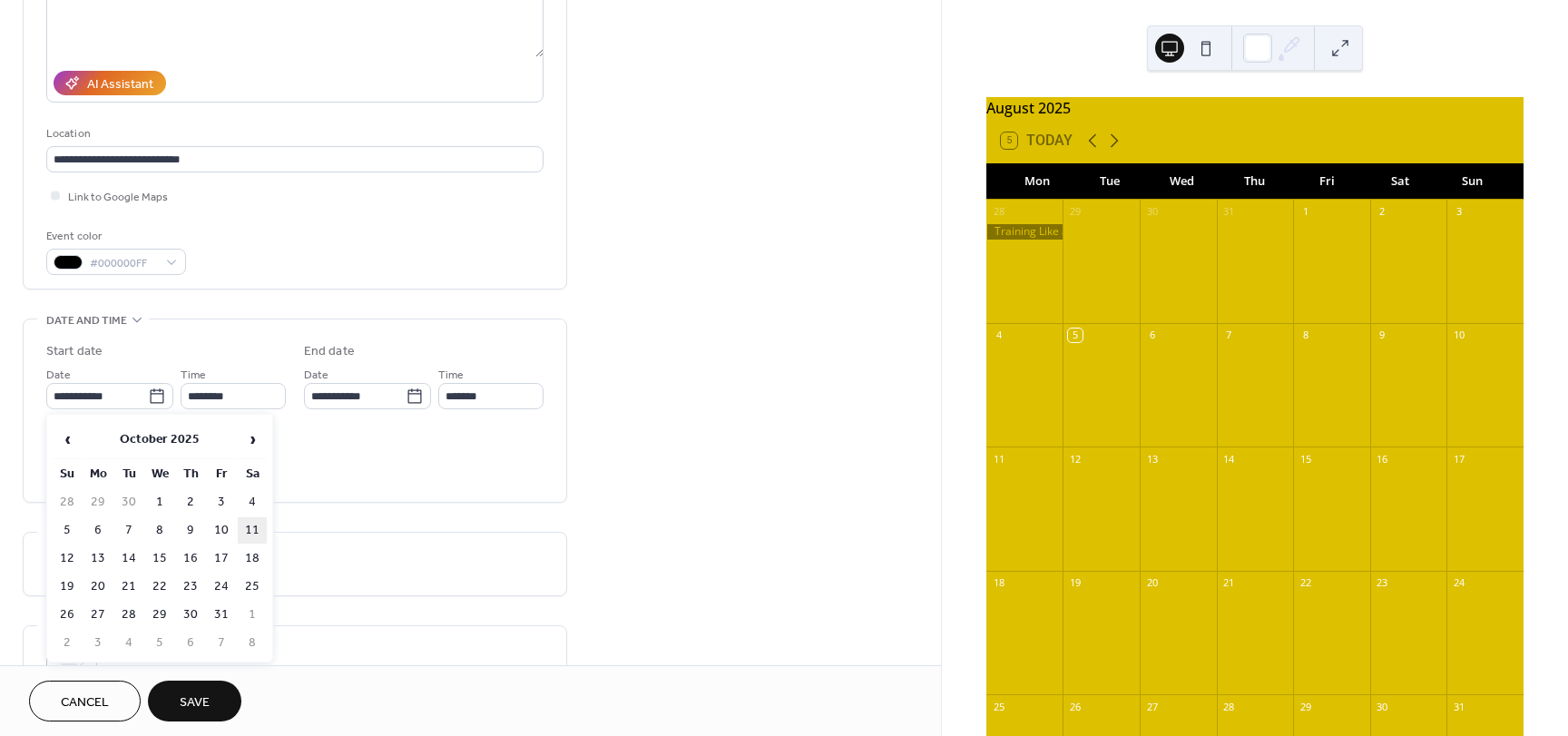 click on "11" at bounding box center (252, 530) 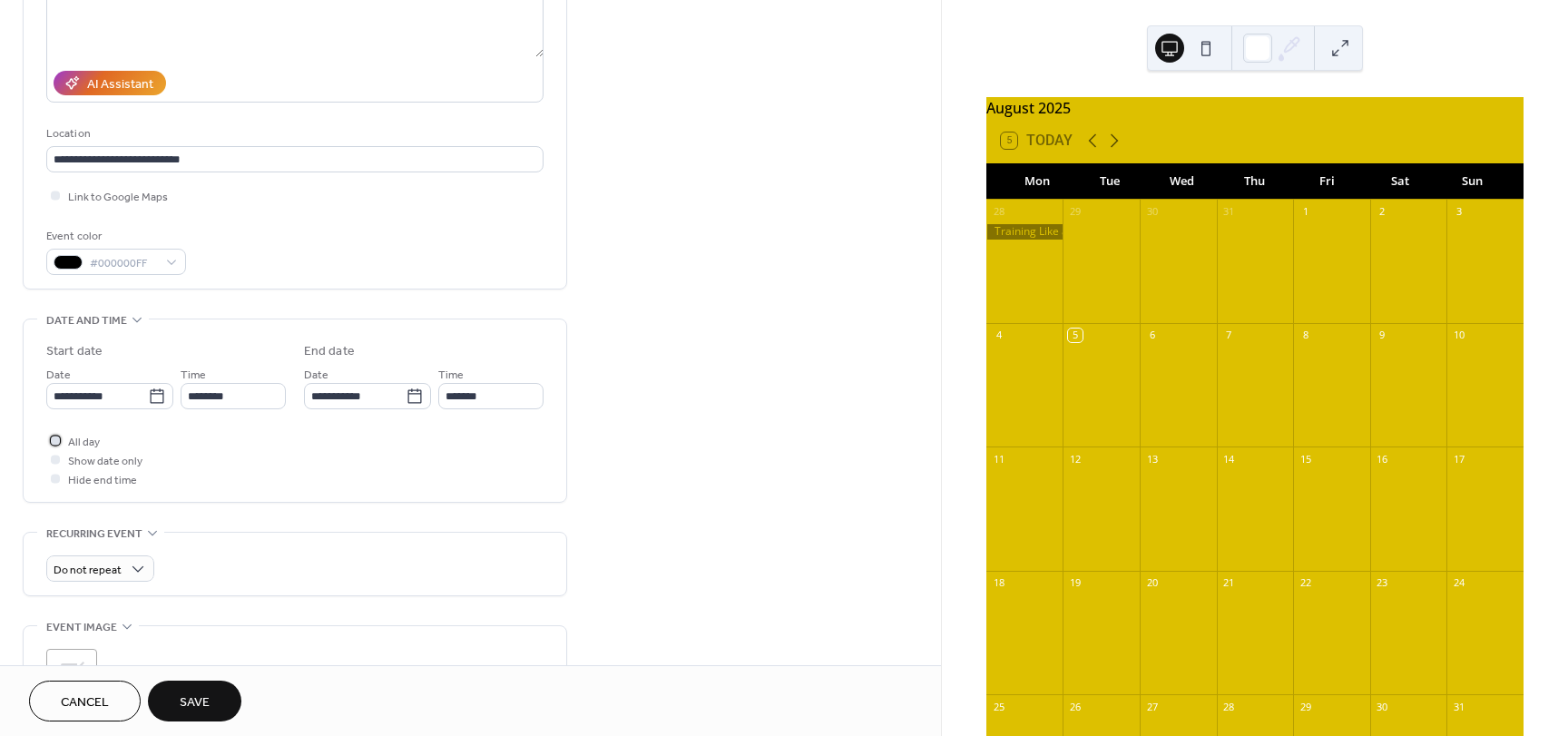 click on "All day" at bounding box center [73, 440] 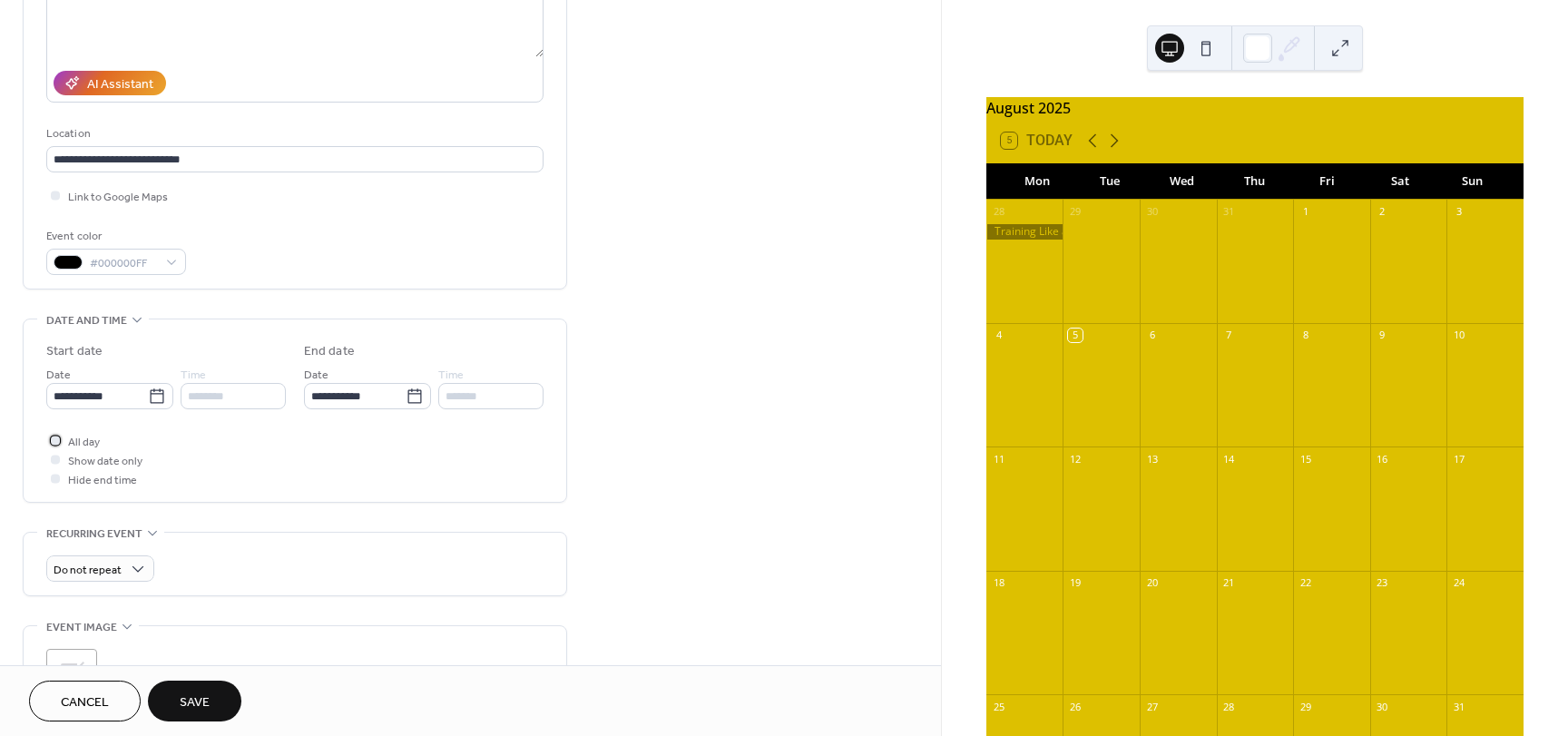scroll, scrollTop: 683, scrollLeft: 0, axis: vertical 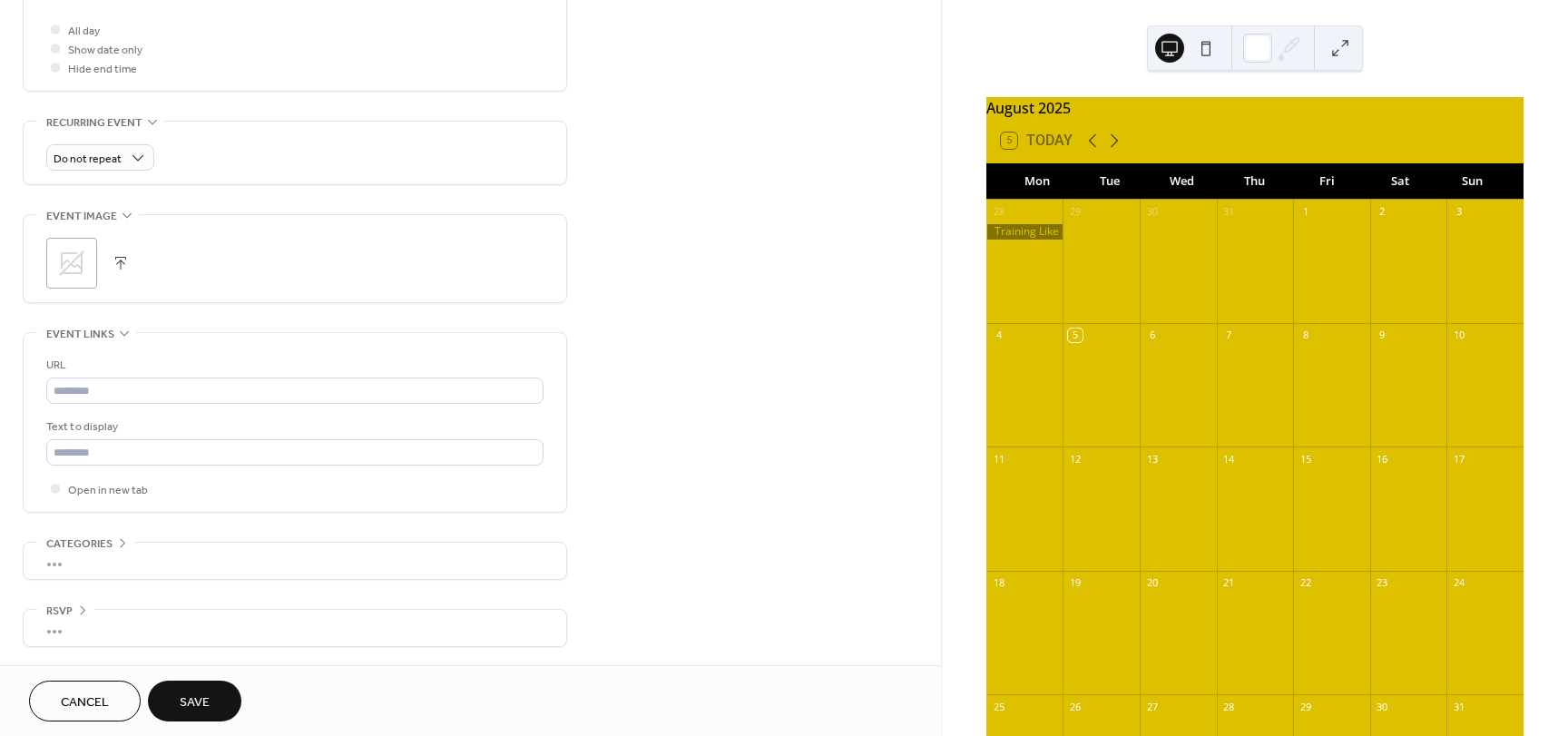 click at bounding box center [121, 263] 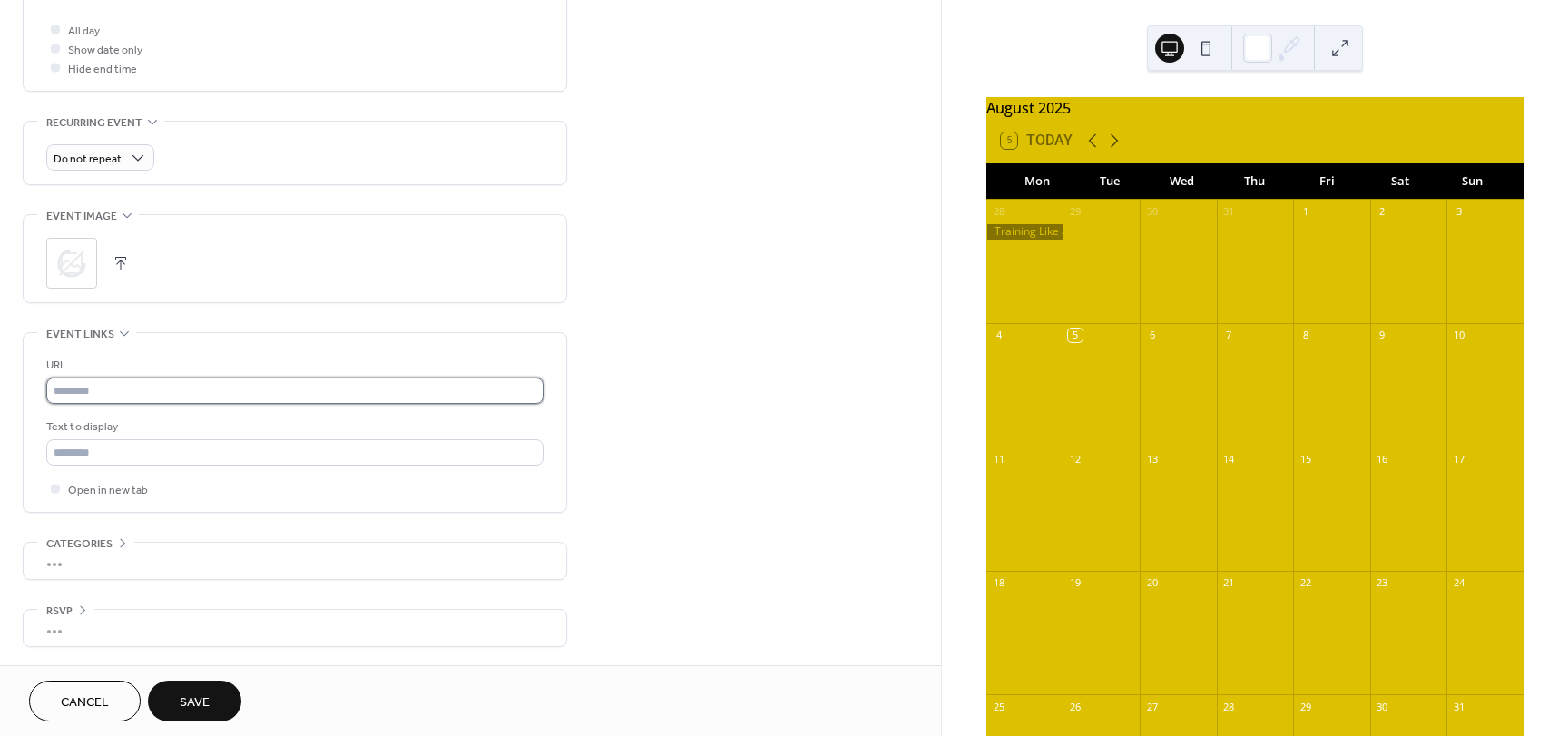 click at bounding box center (295, 390) 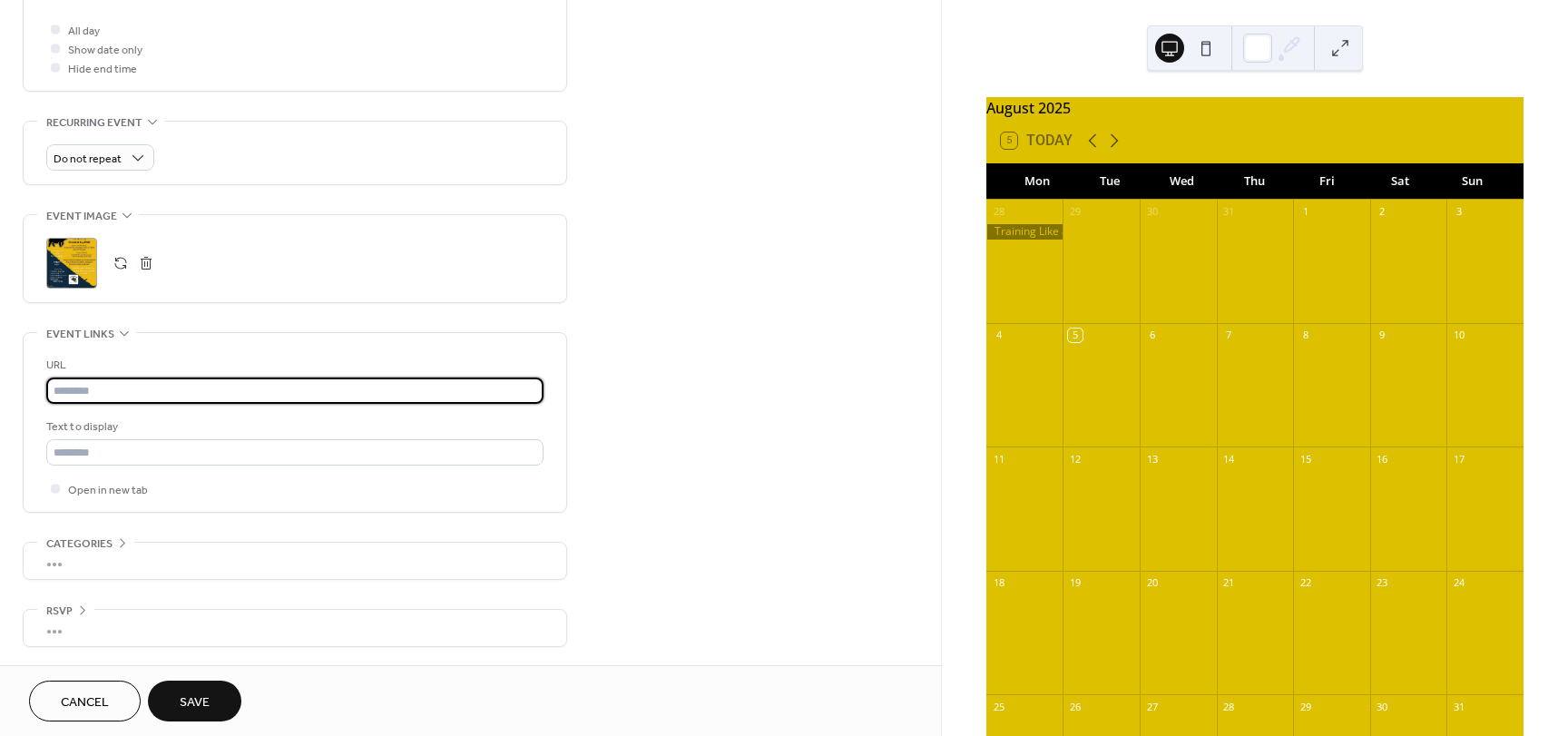 paste on "**********" 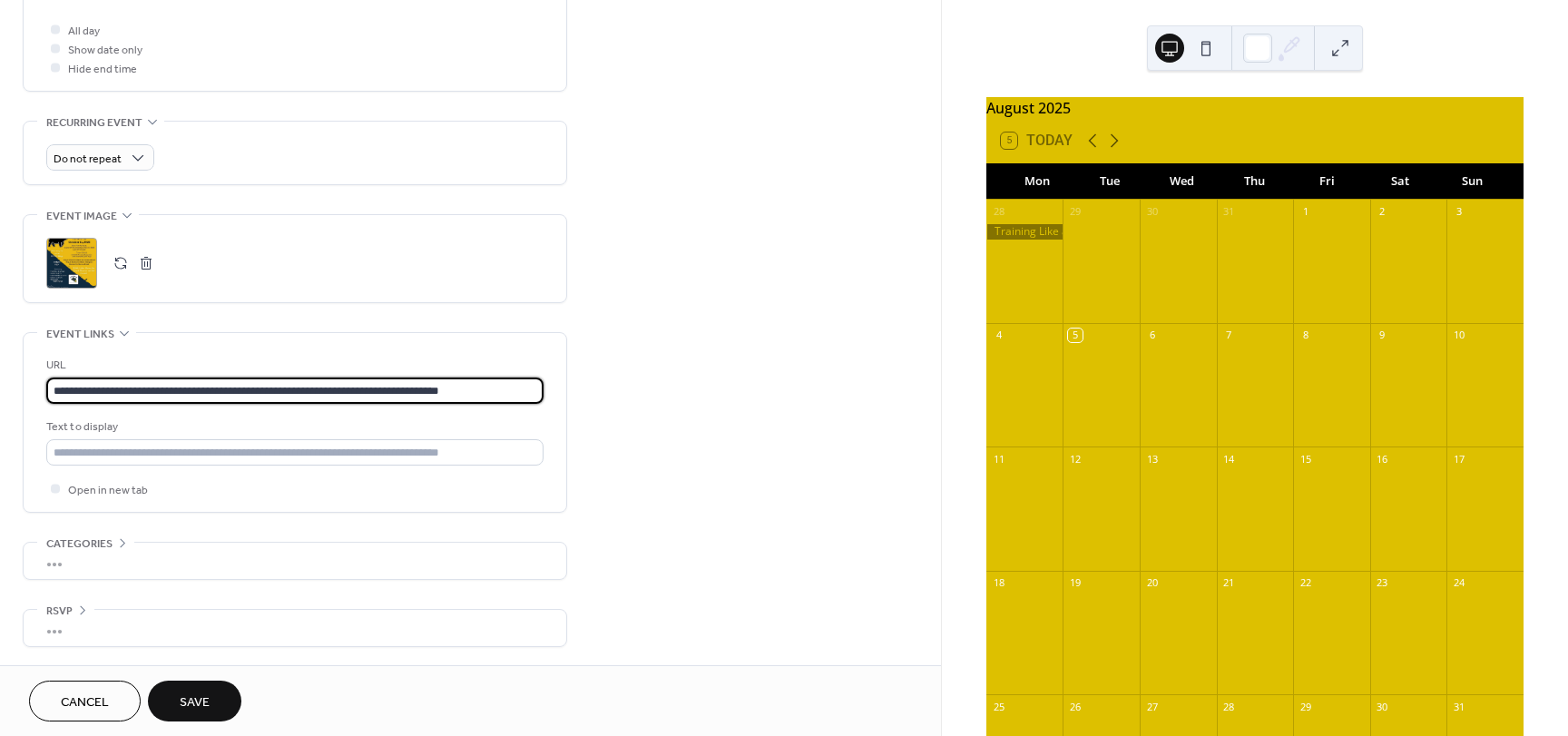 type on "**********" 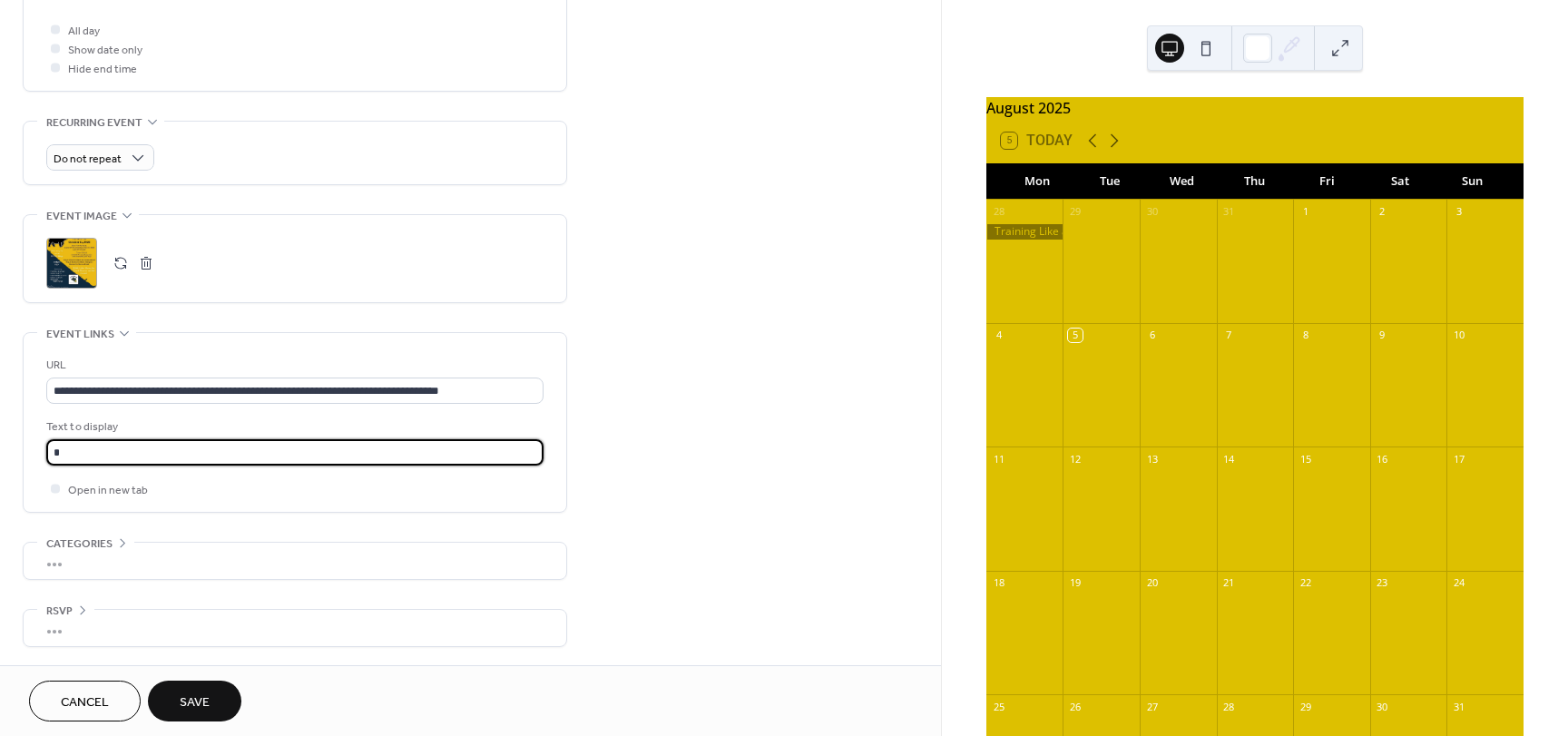 type on "**********" 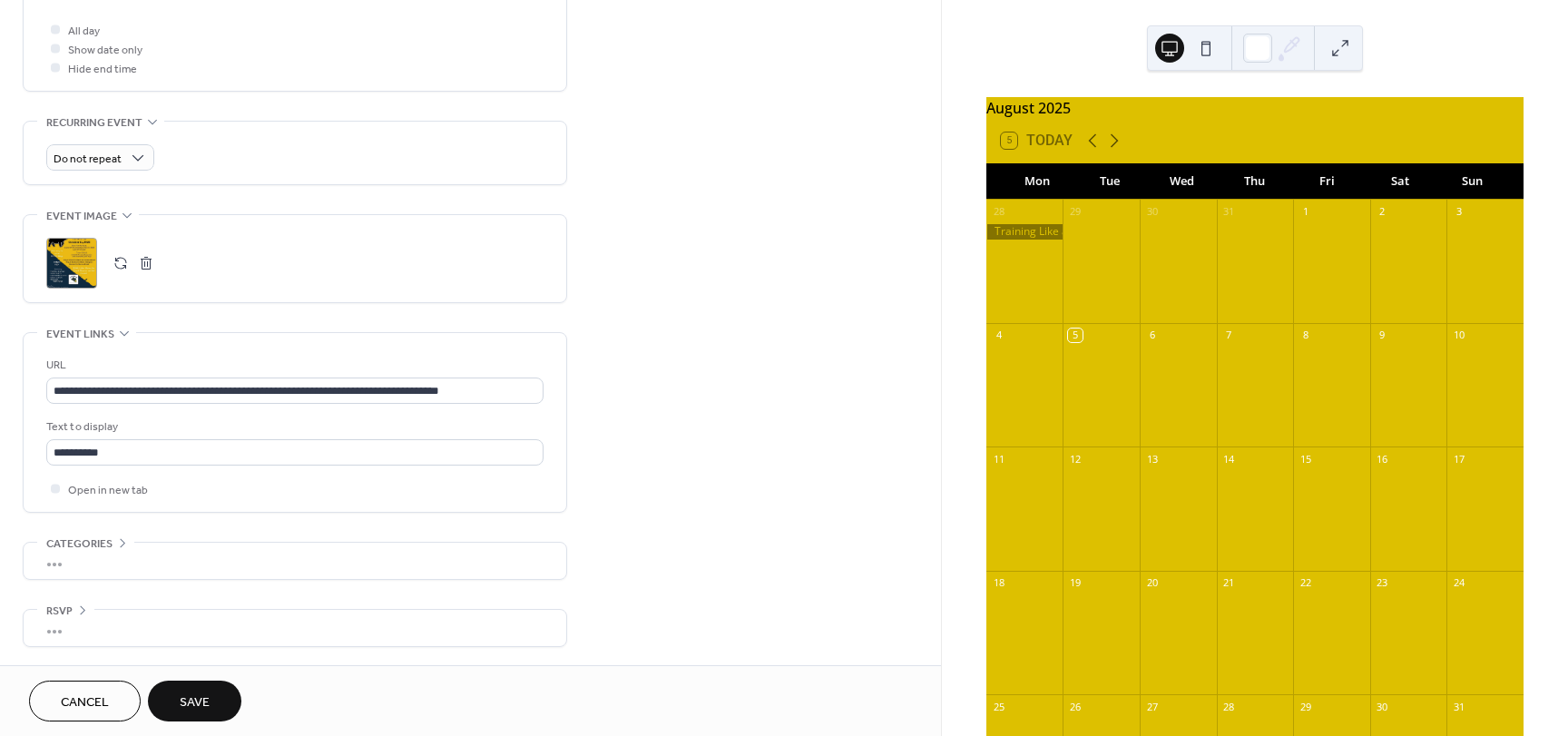 click on "Save" at bounding box center (194, 702) 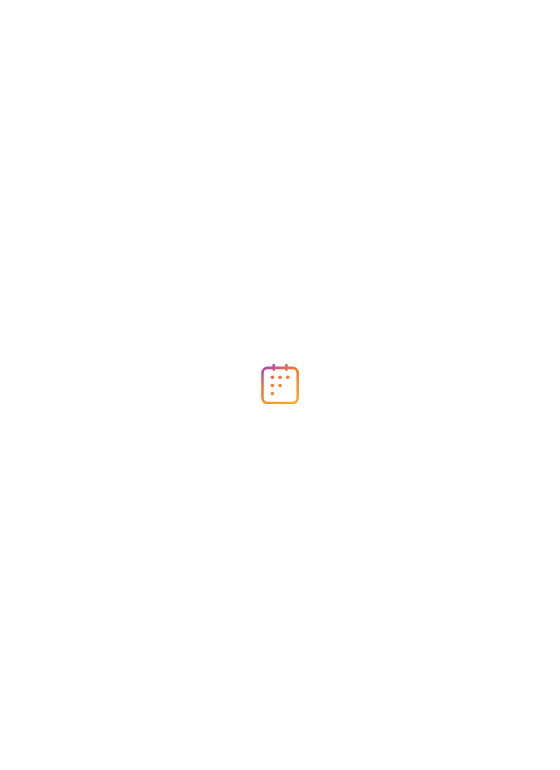 scroll, scrollTop: 0, scrollLeft: 0, axis: both 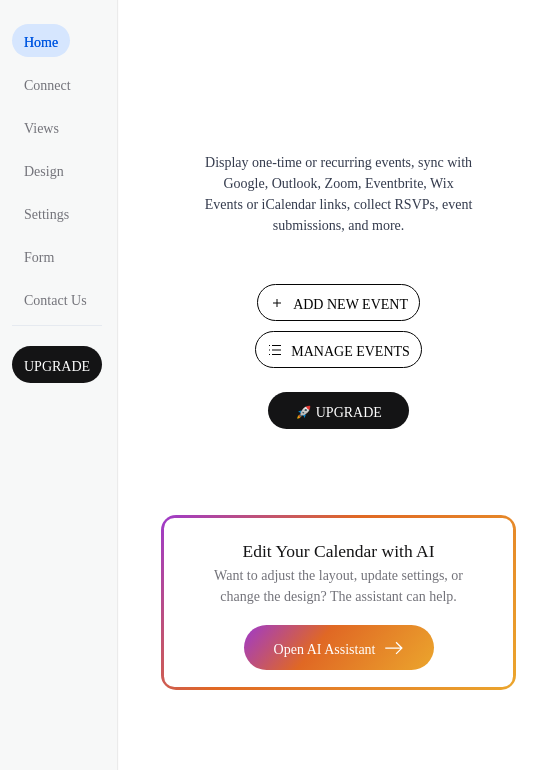 click on "Add New Event" at bounding box center (350, 304) 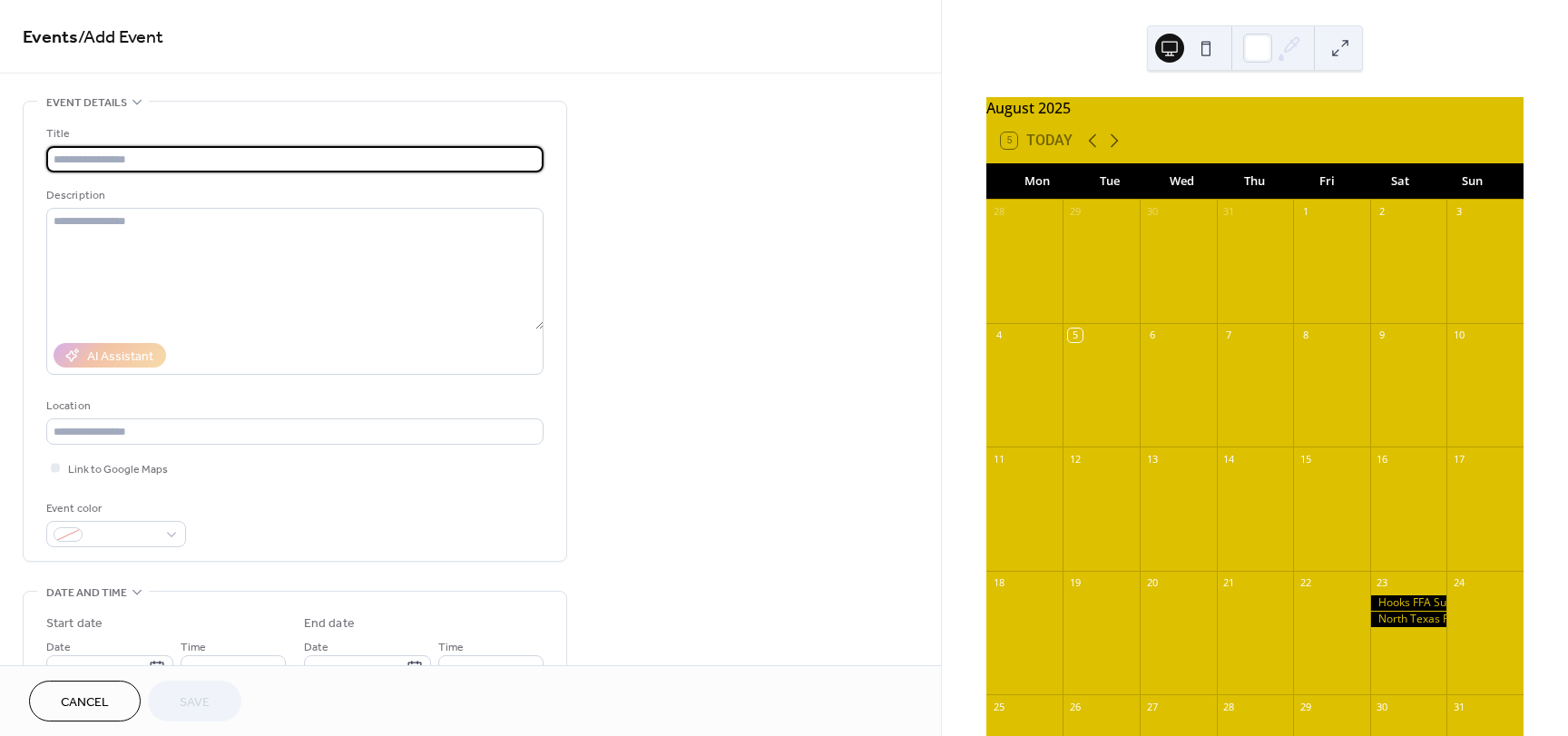 scroll, scrollTop: 0, scrollLeft: 0, axis: both 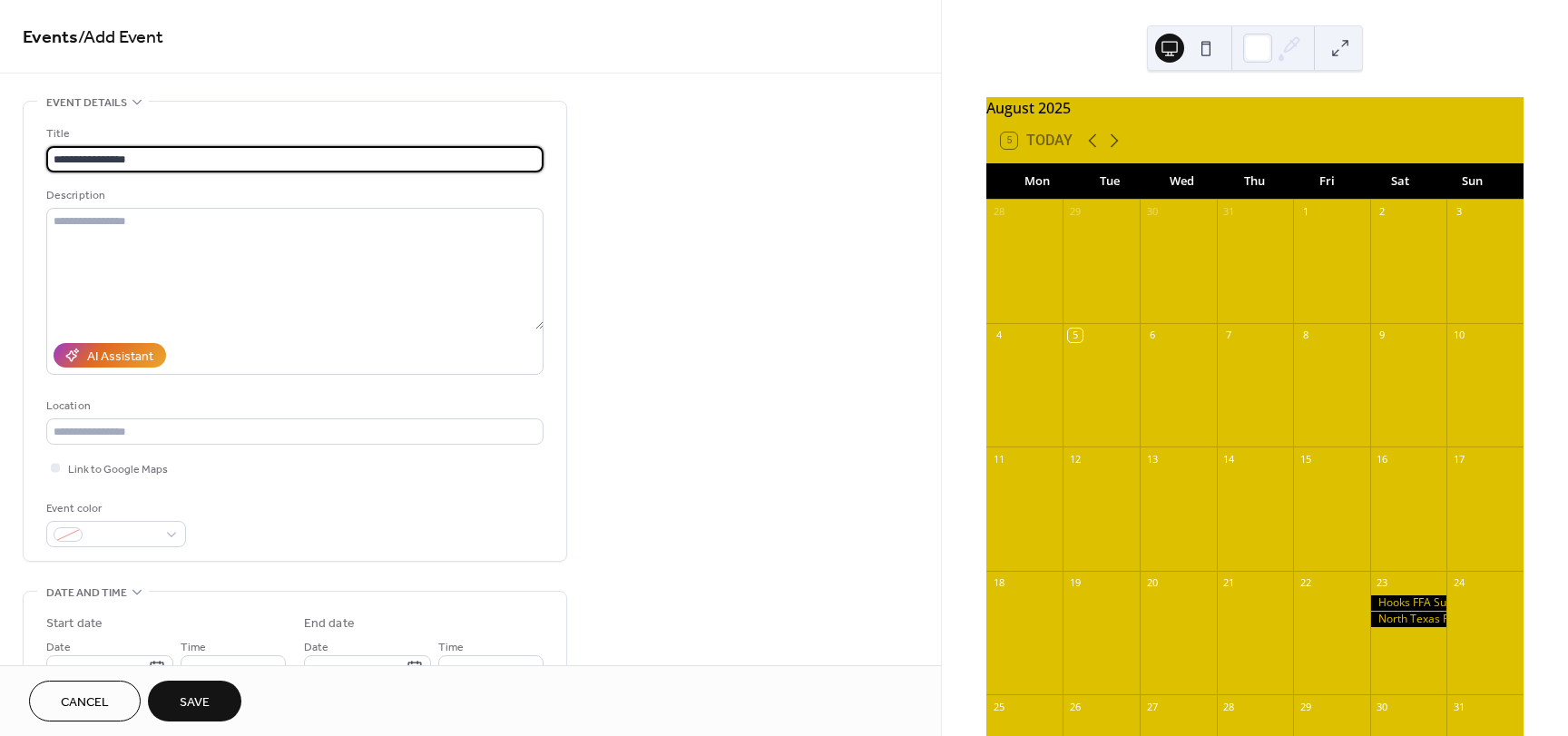 type on "**********" 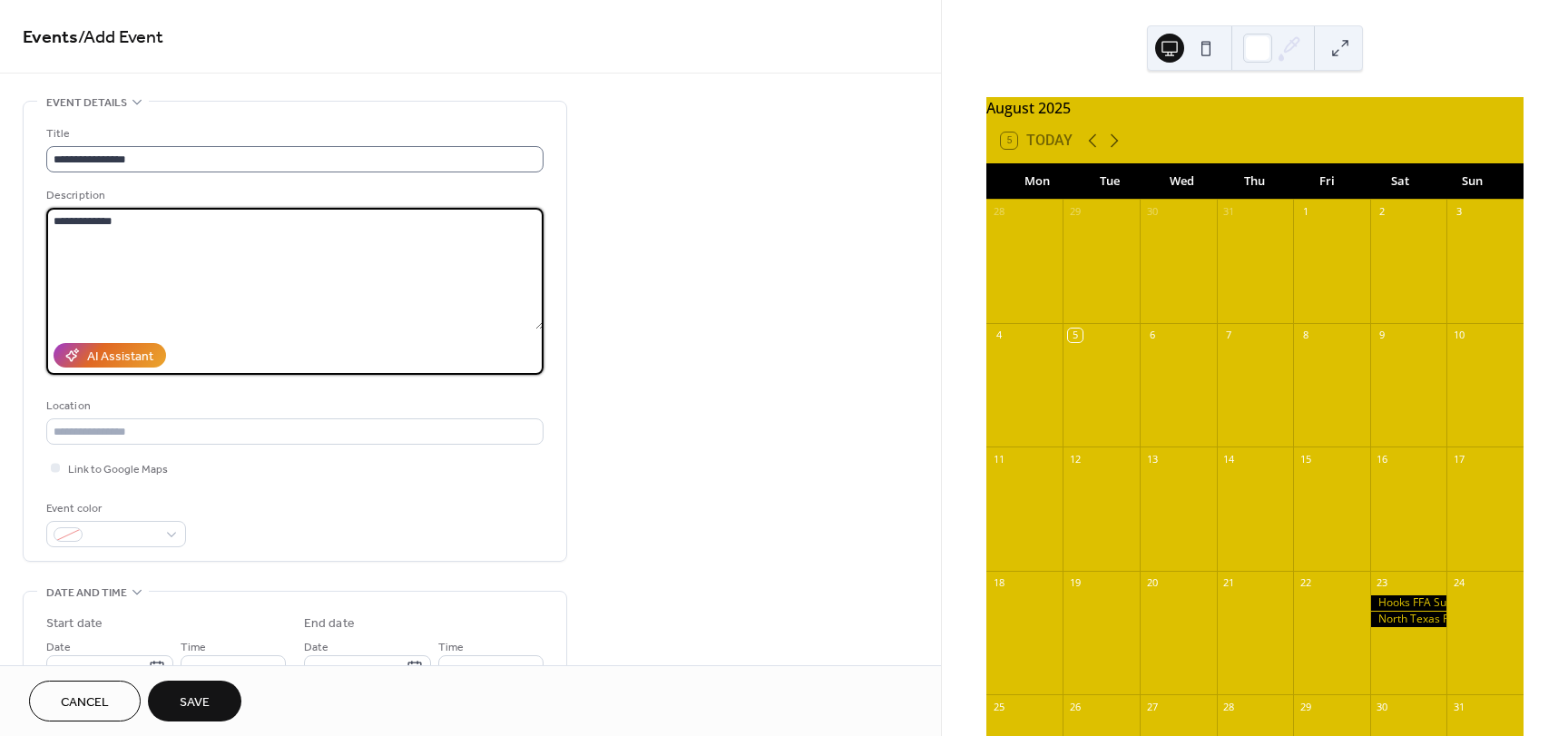 type on "**********" 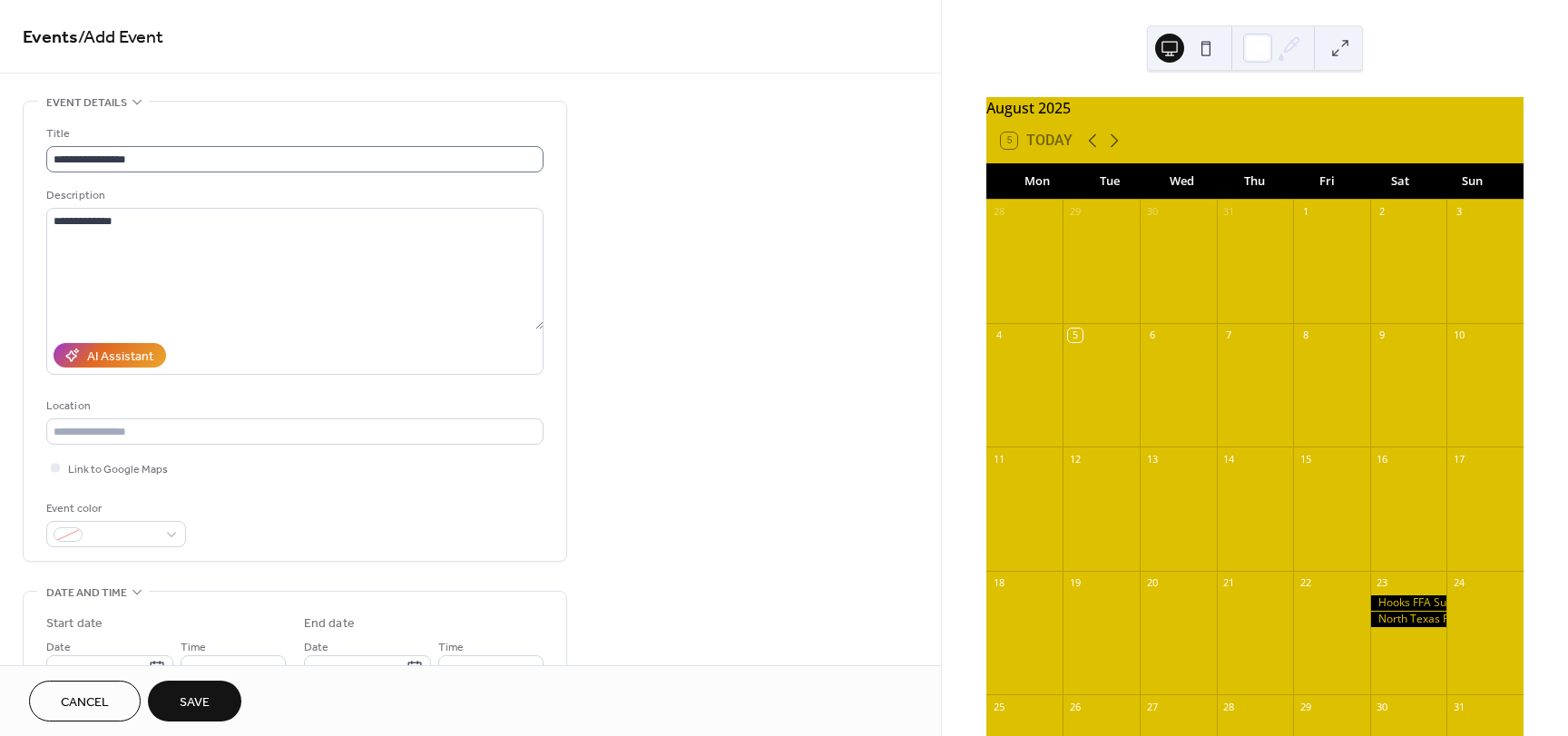 type 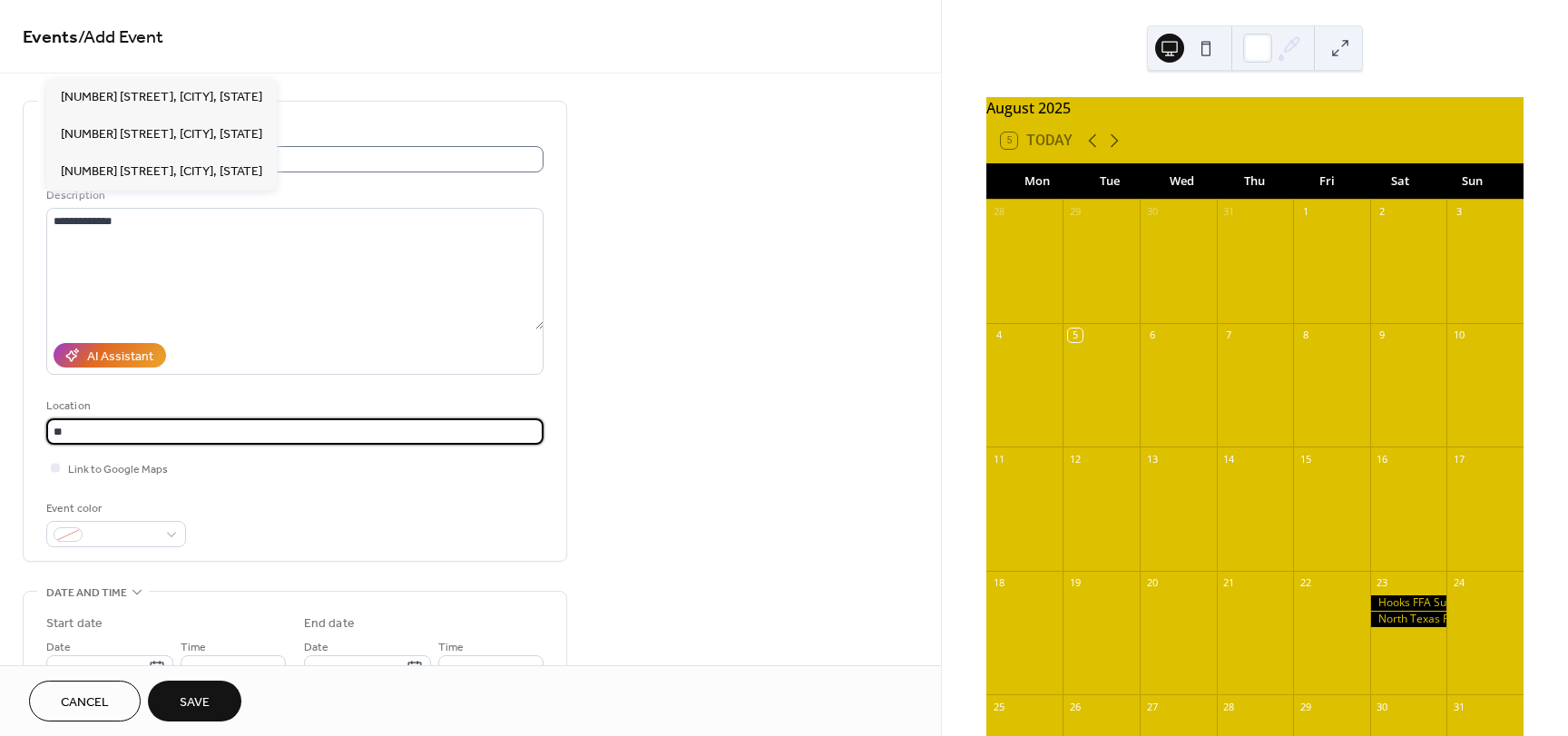 type on "*" 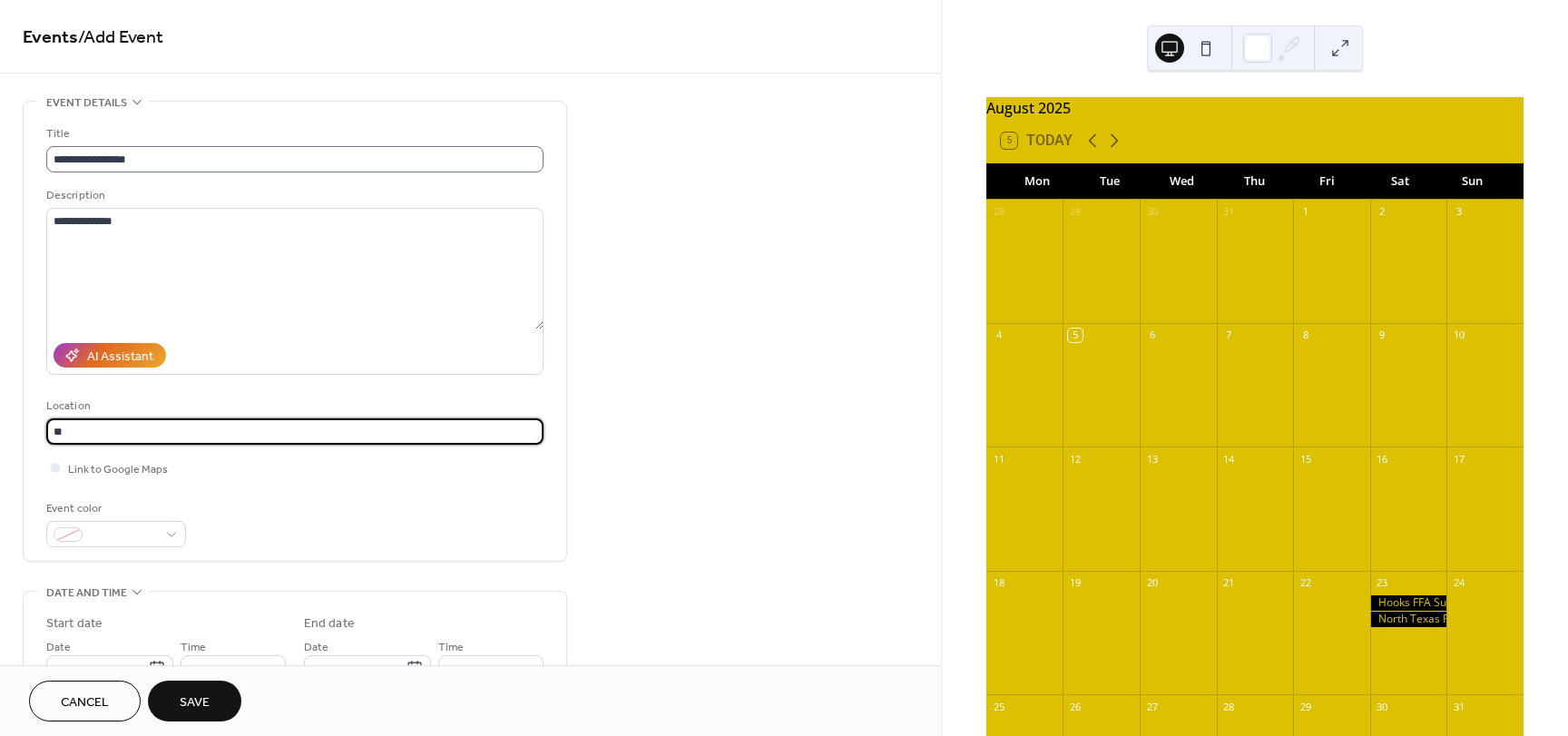 type on "*" 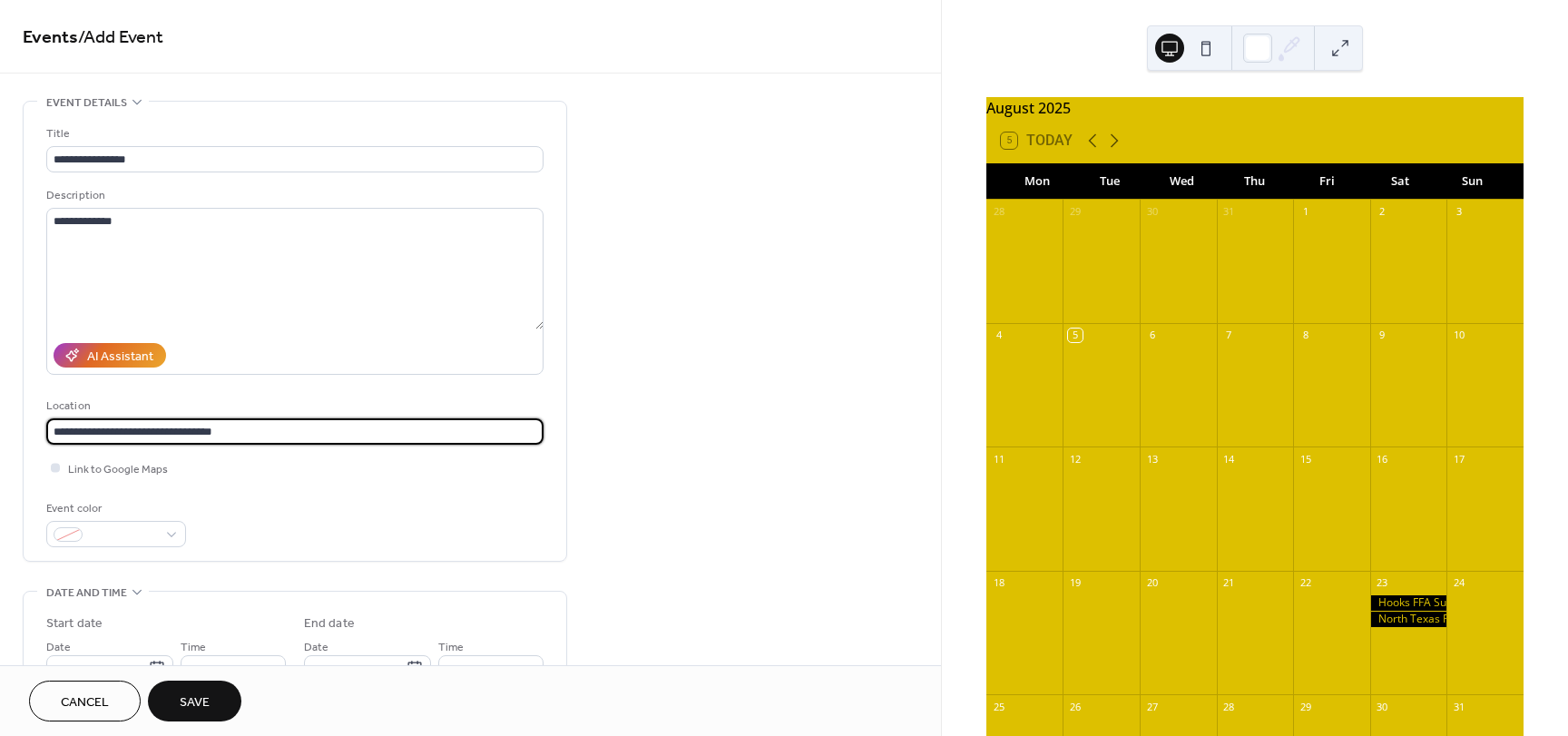 type on "**********" 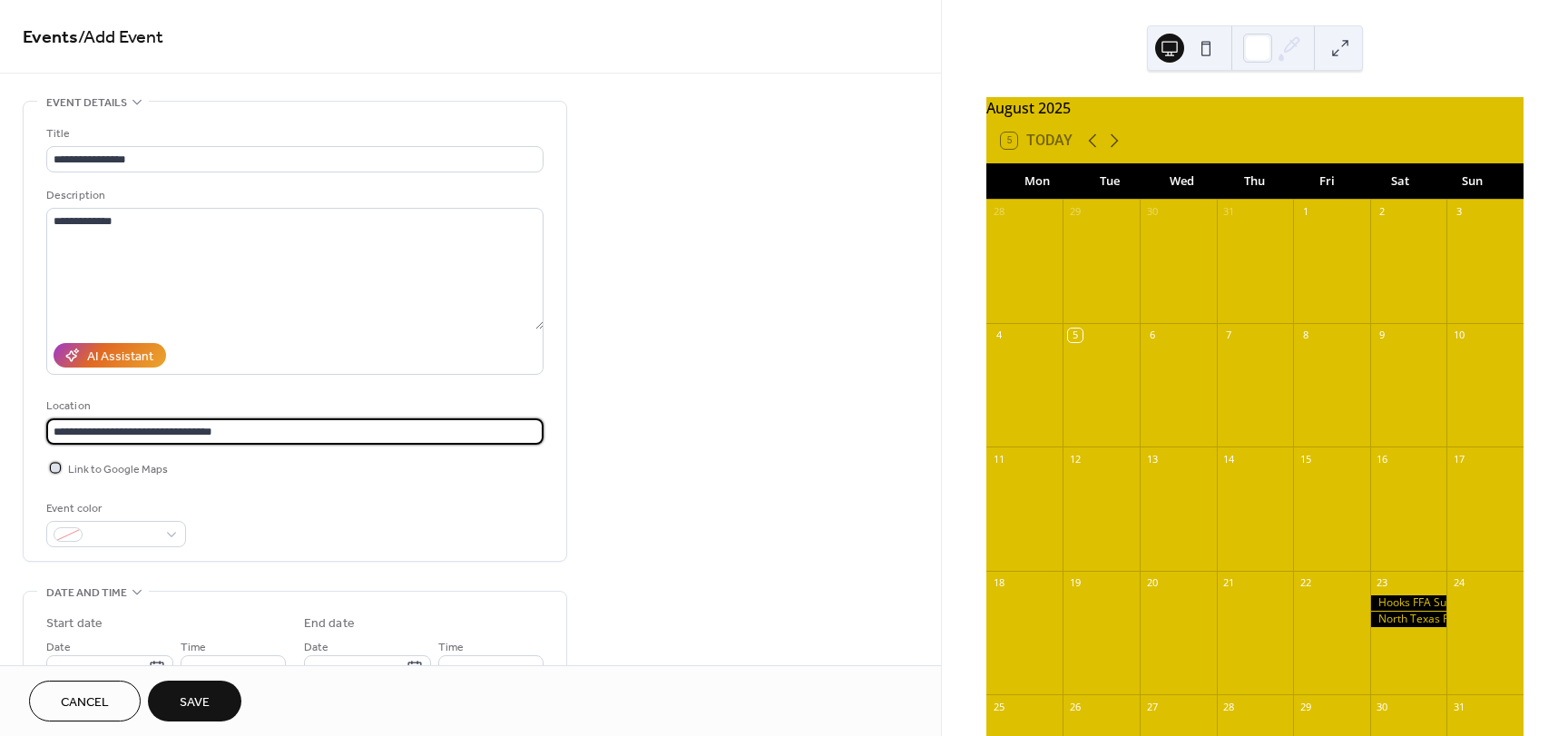 click on "Link to Google Maps" at bounding box center [118, 469] 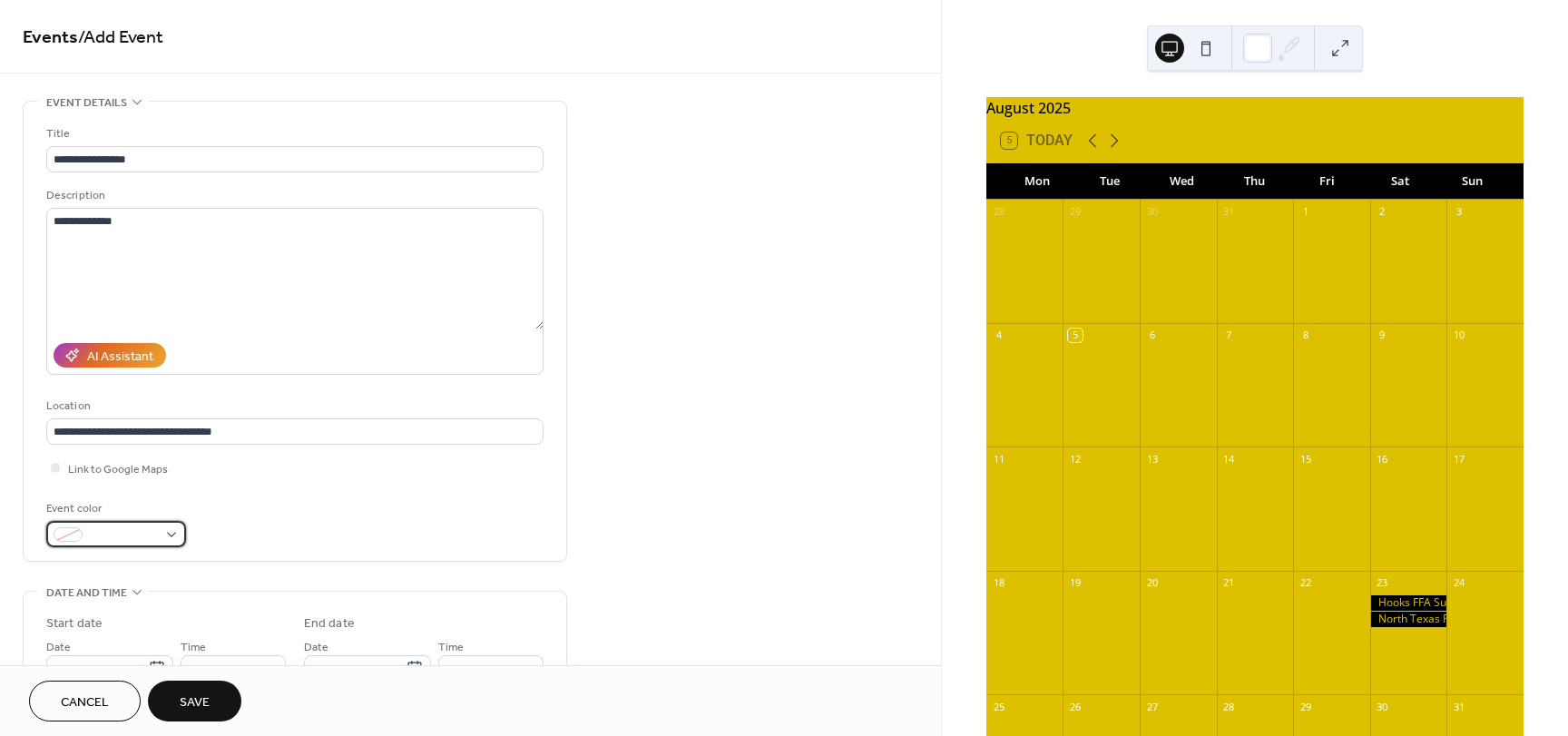 click at bounding box center [116, 534] 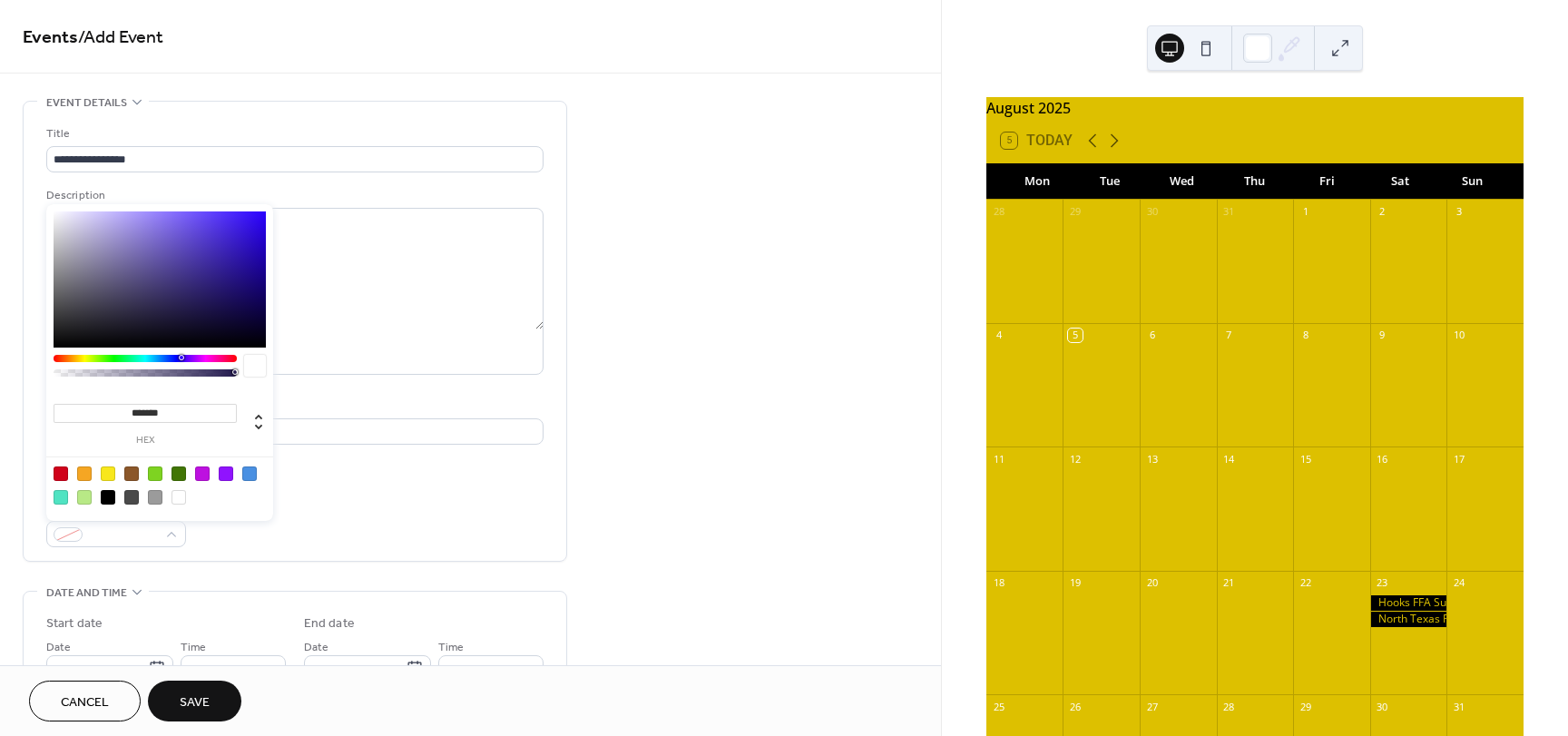 click at bounding box center [108, 497] 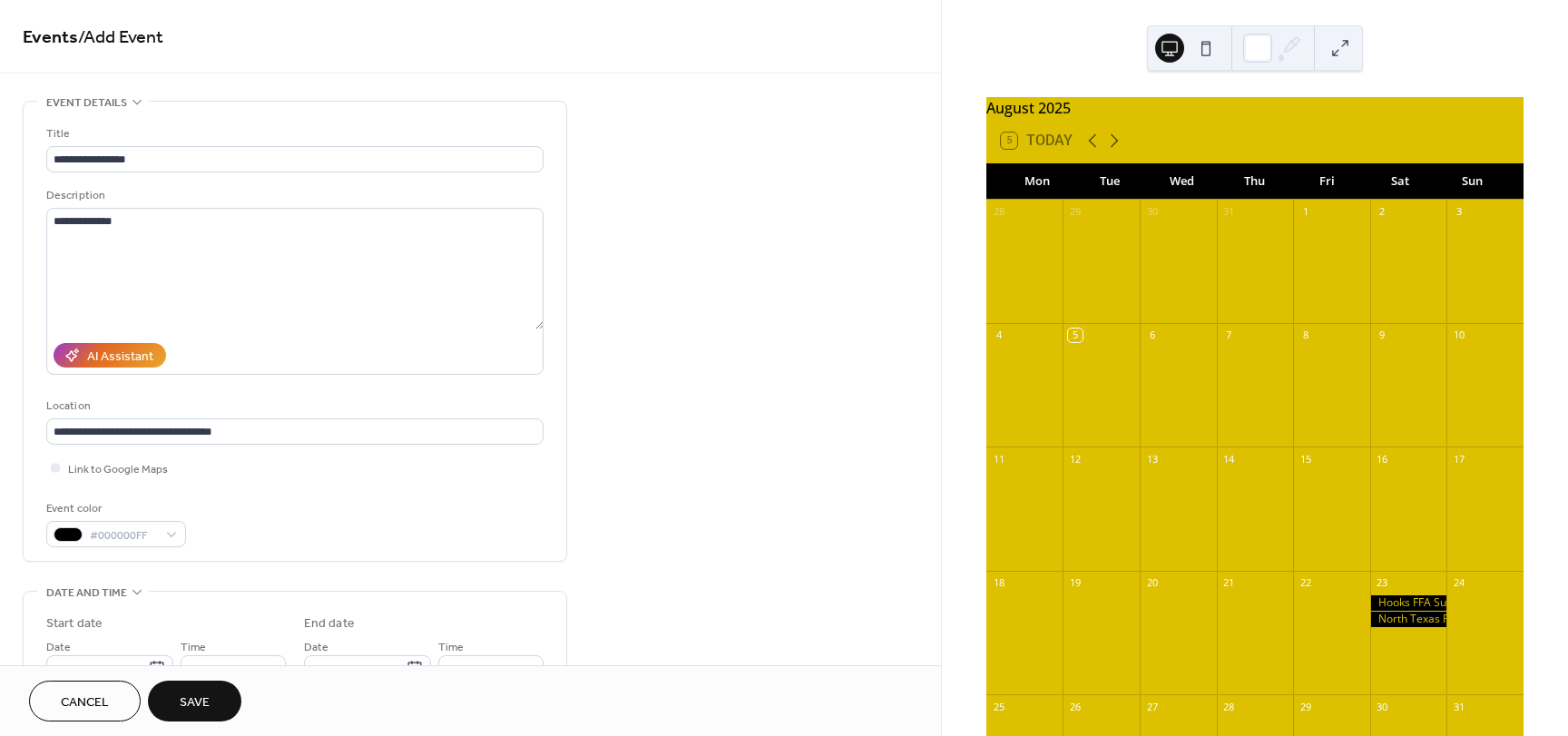 click on "Event color #000000FF" at bounding box center [295, 523] 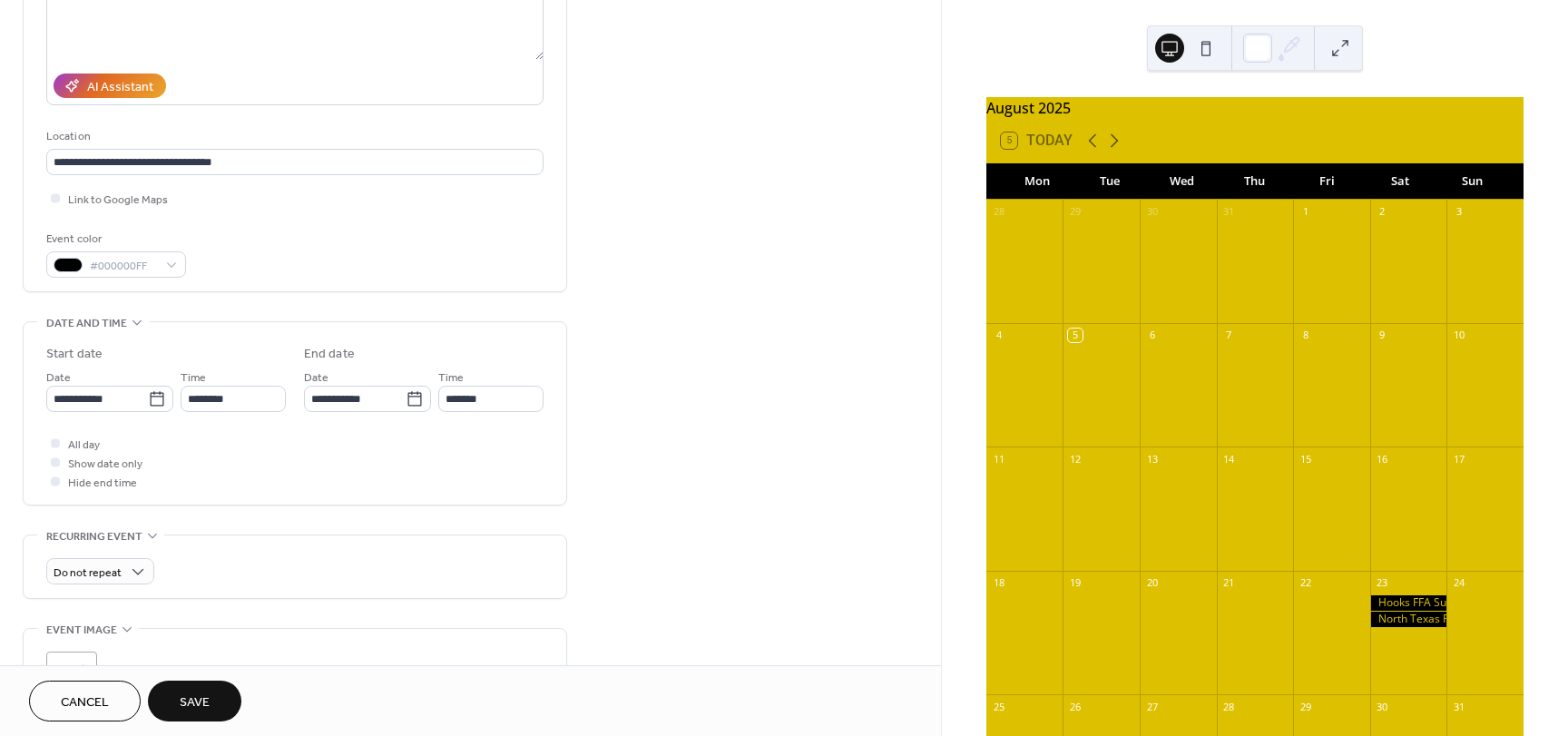 scroll, scrollTop: 272, scrollLeft: 0, axis: vertical 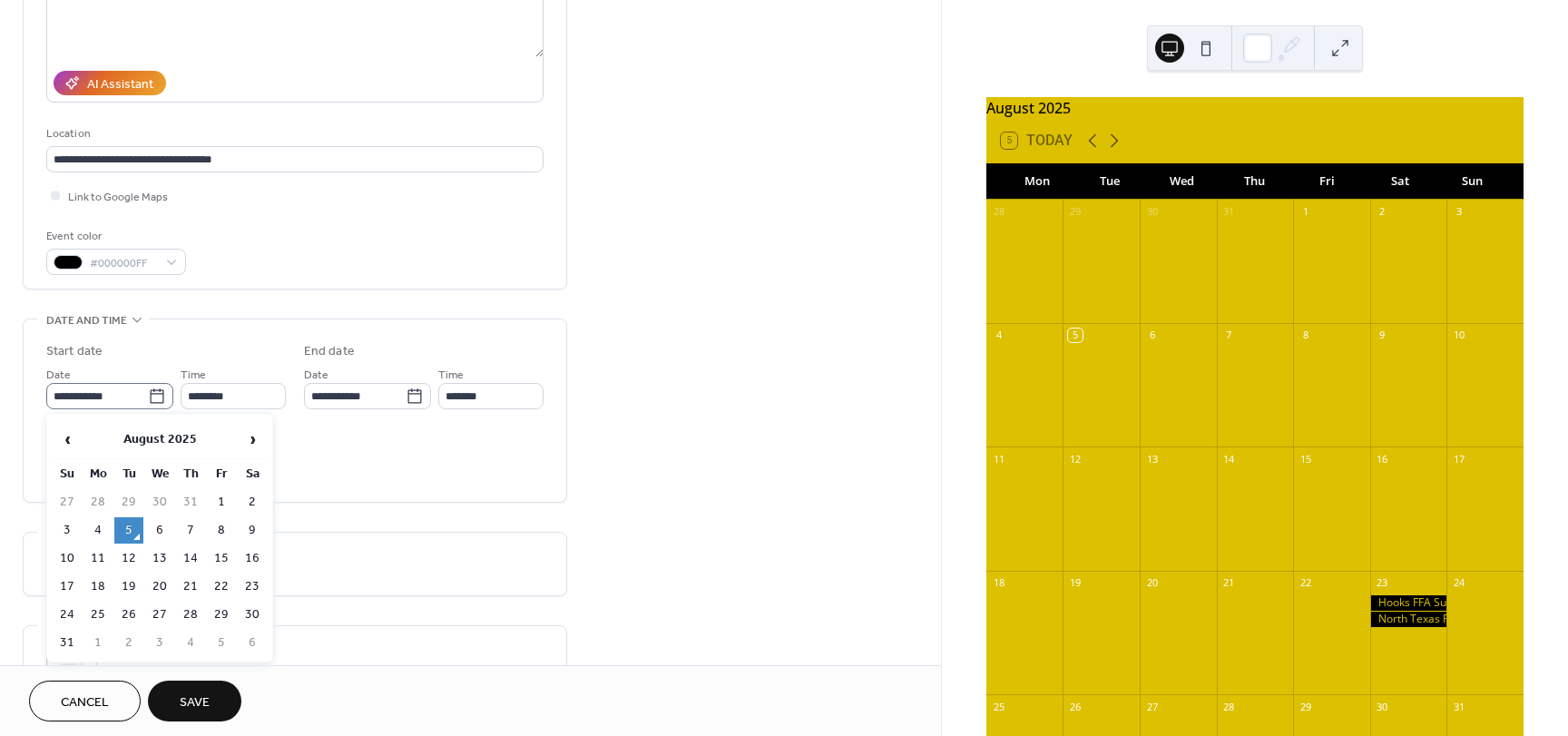 click 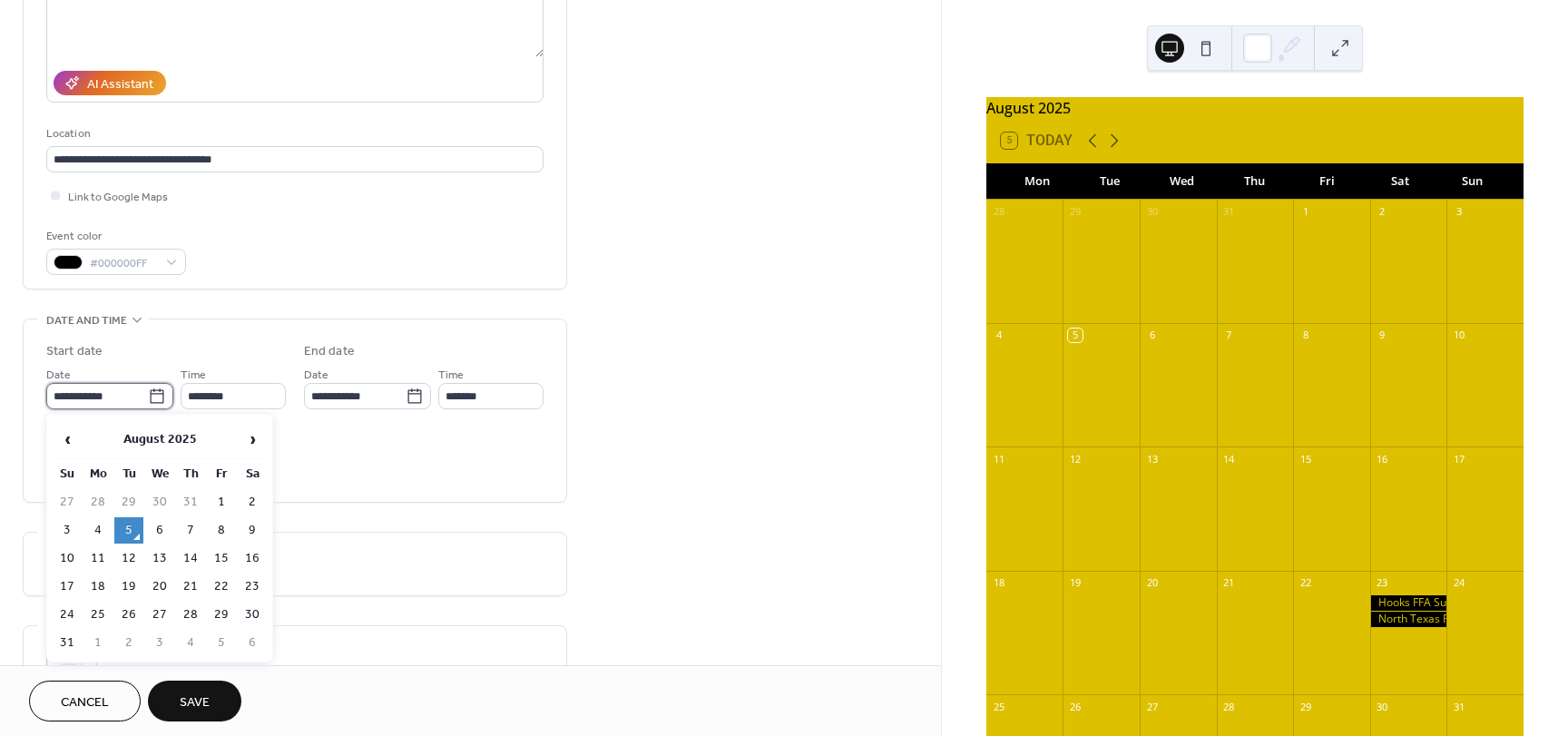 click on "**********" at bounding box center [97, 396] 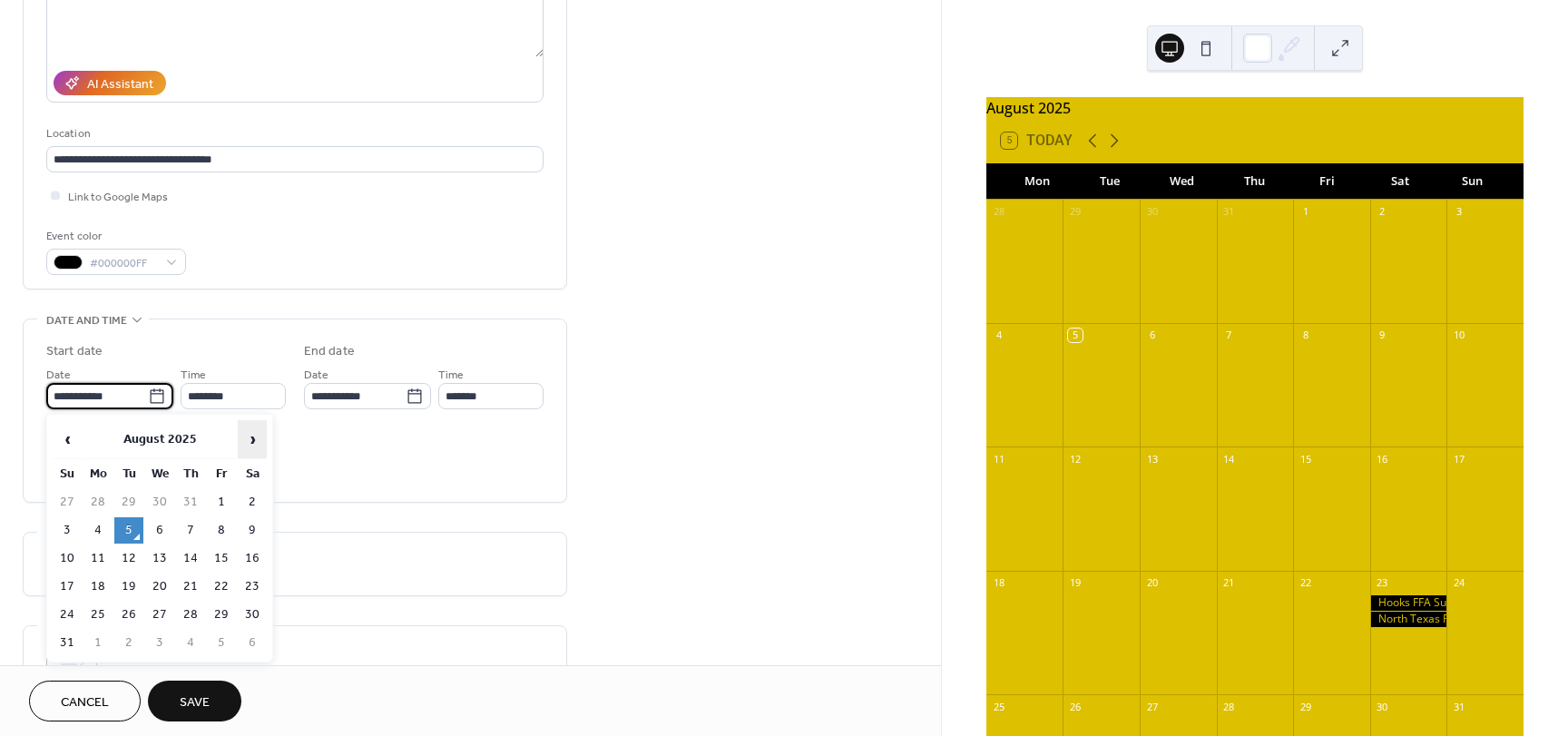 click on "›" at bounding box center [252, 439] 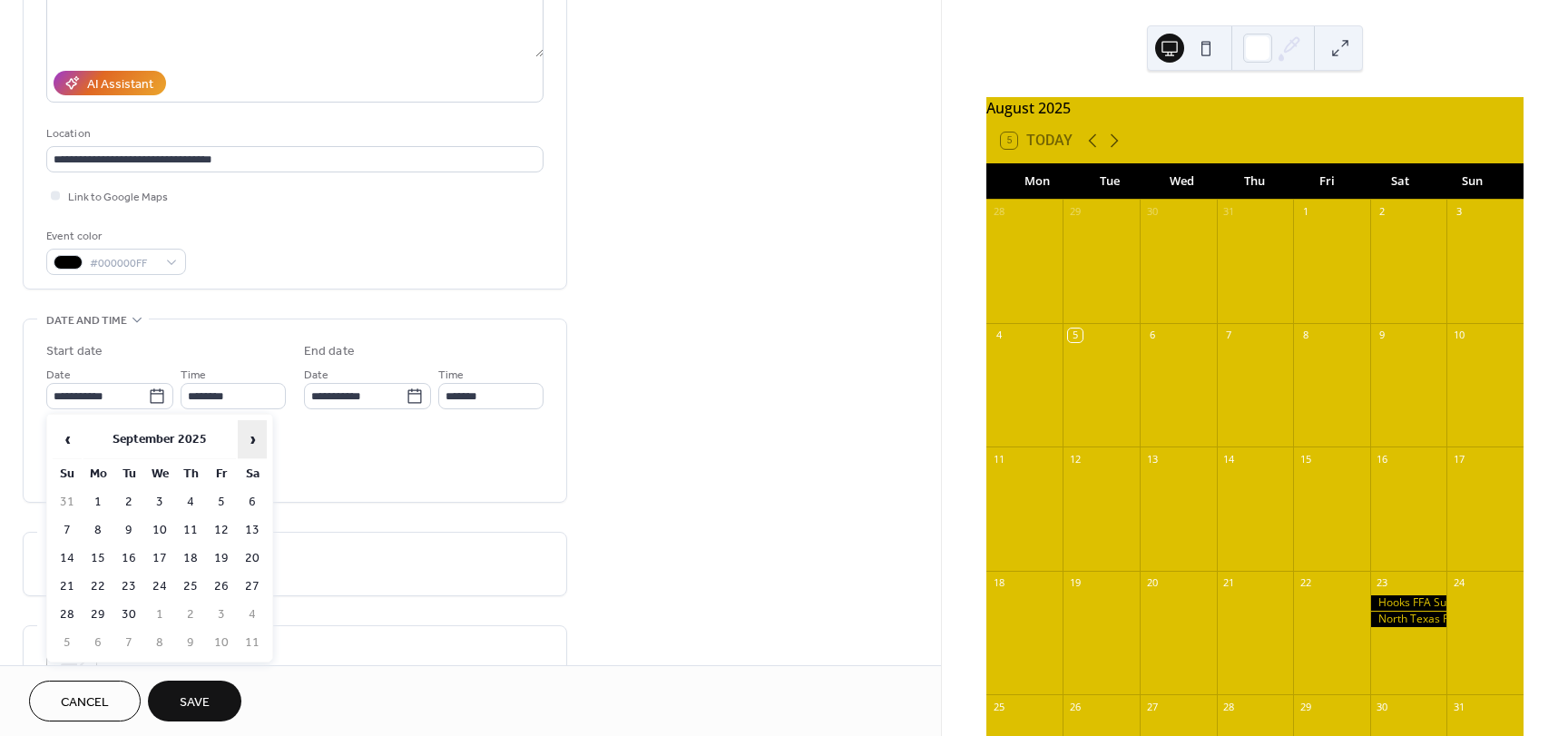 click on "›" at bounding box center (252, 439) 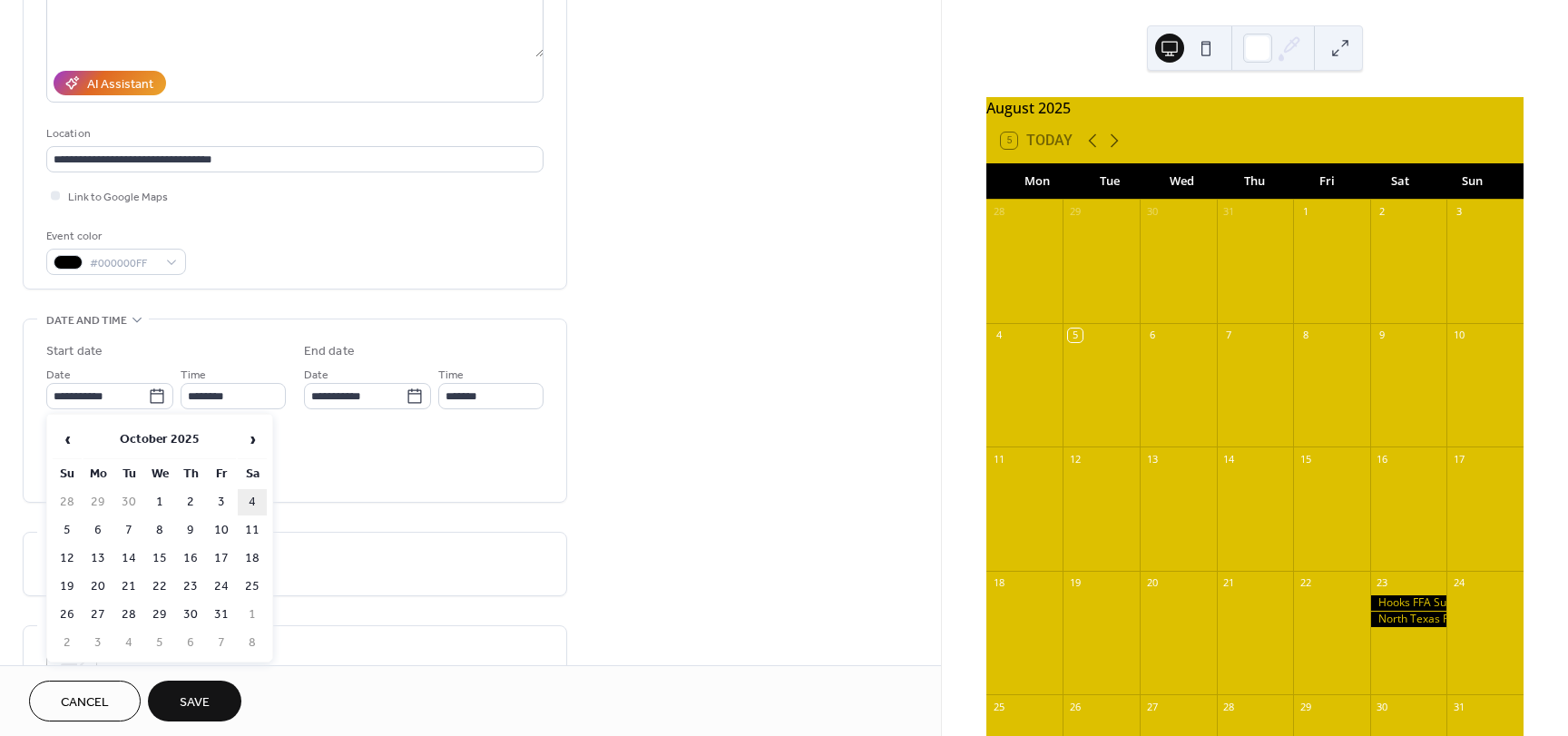 click on "4" at bounding box center (252, 502) 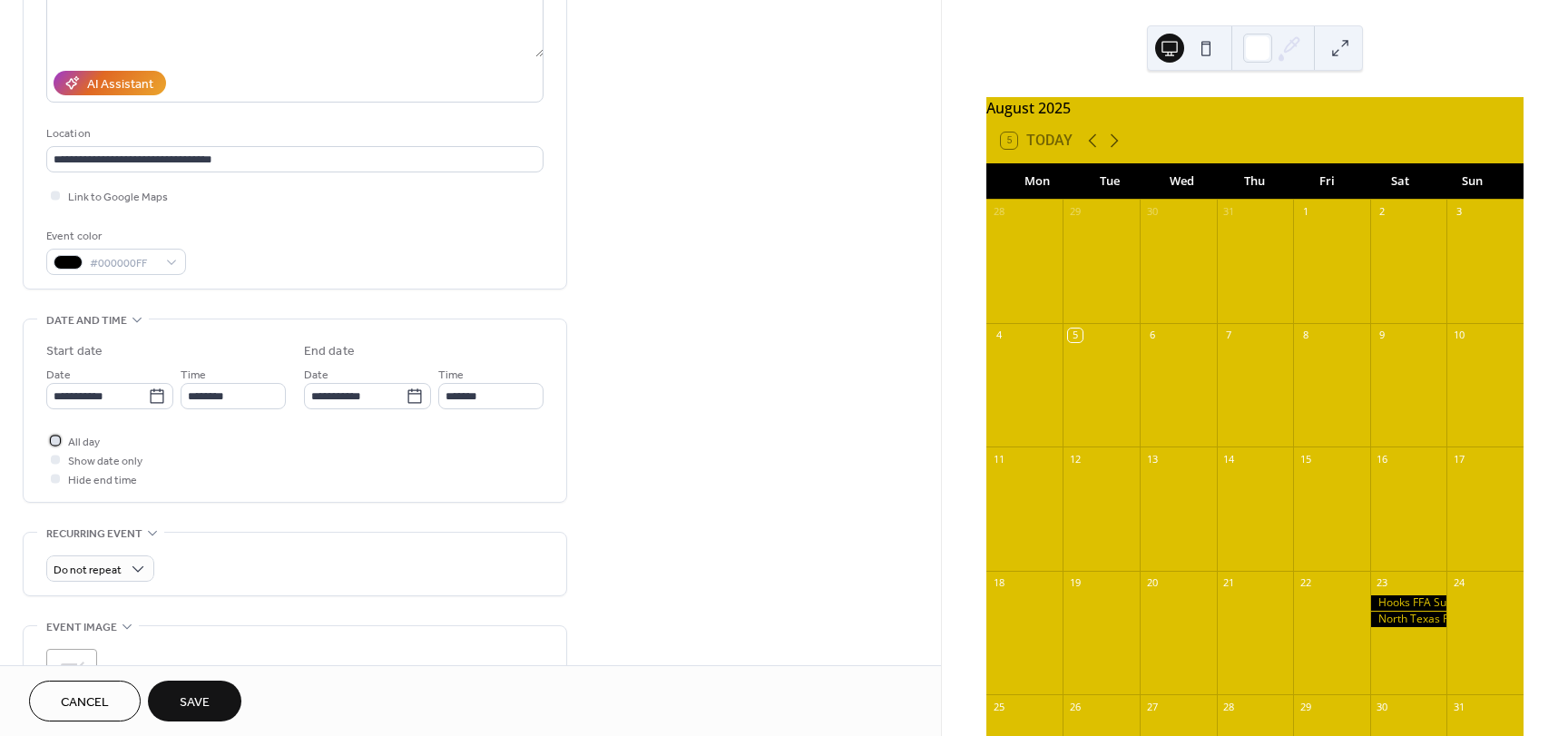 click at bounding box center [55, 440] 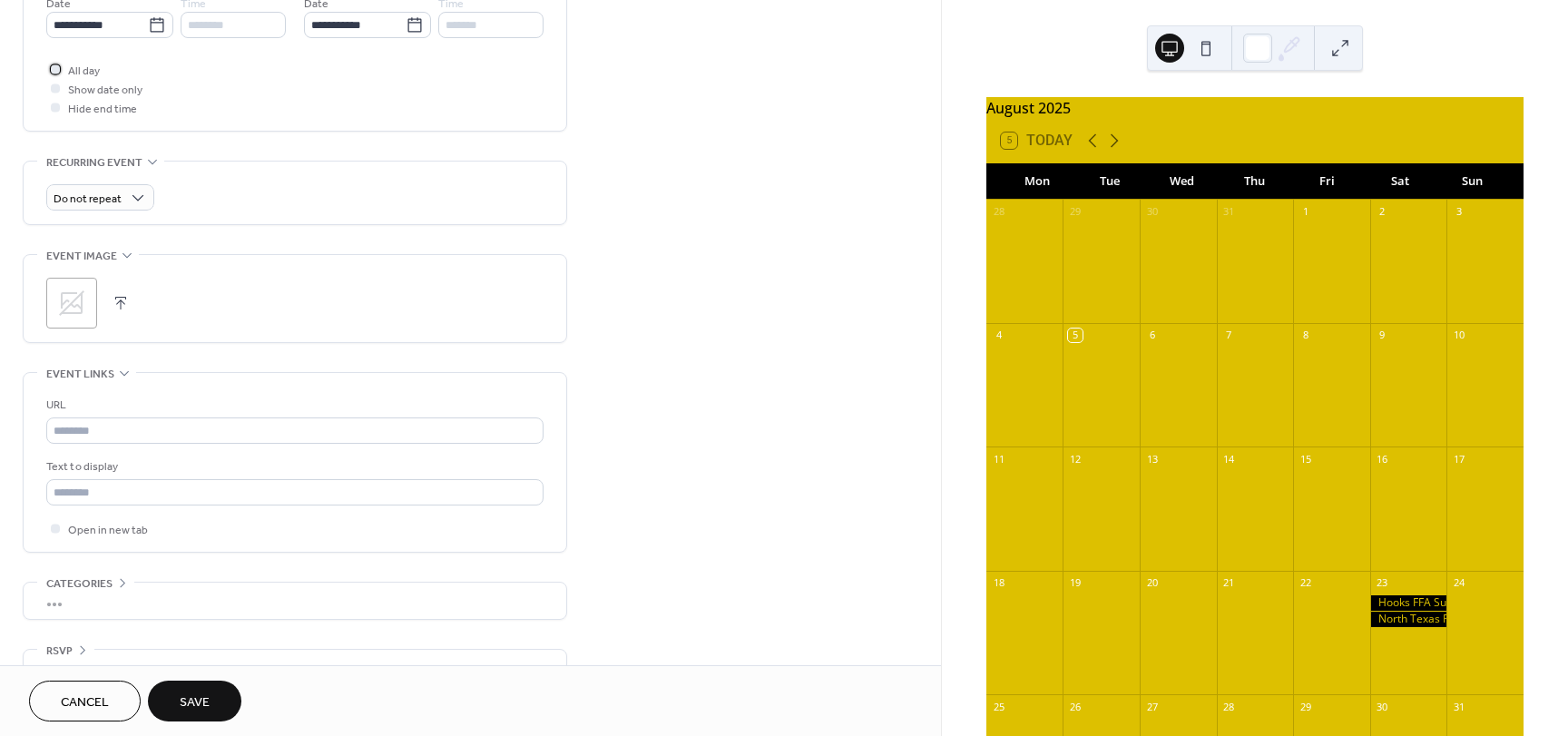 scroll, scrollTop: 683, scrollLeft: 0, axis: vertical 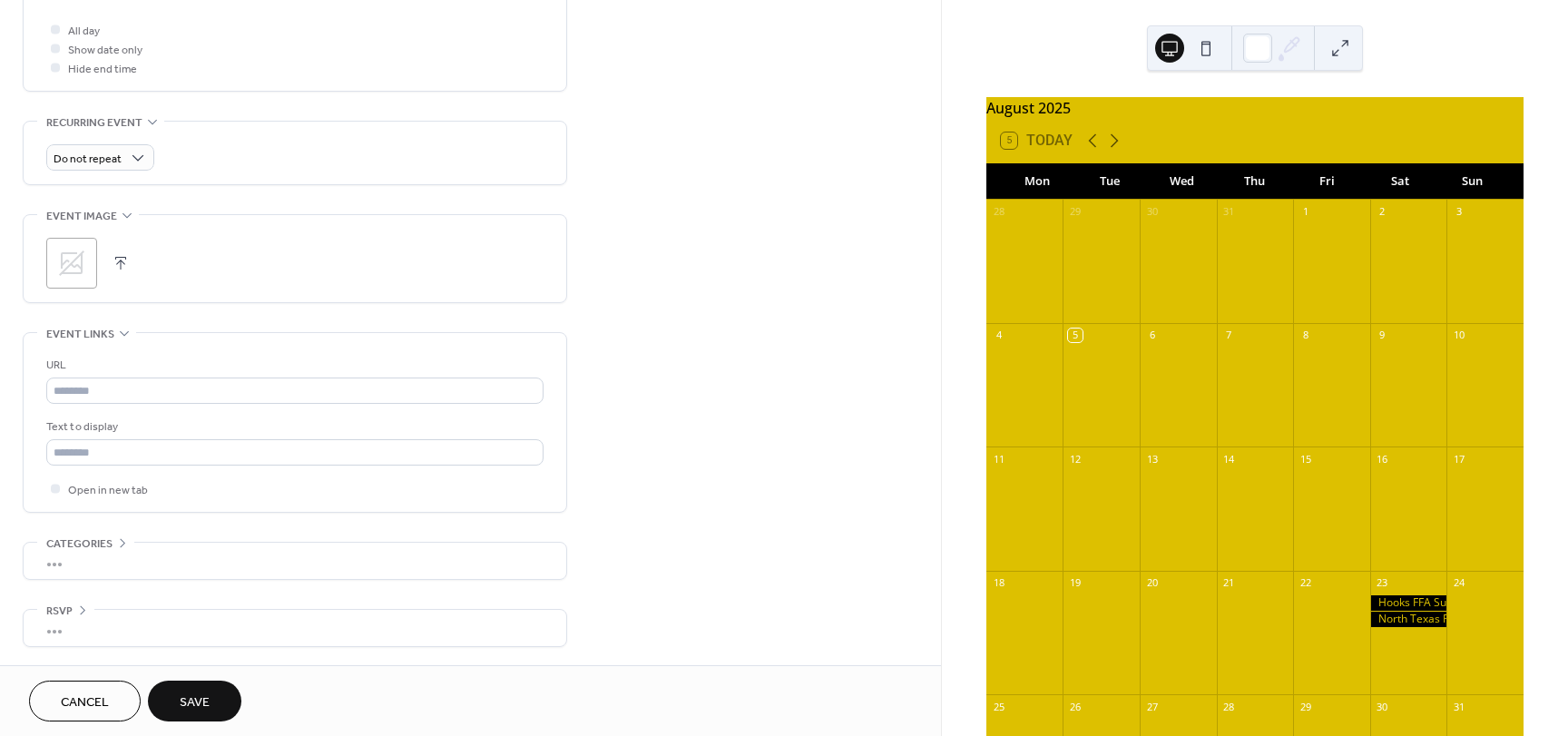 click at bounding box center [121, 263] 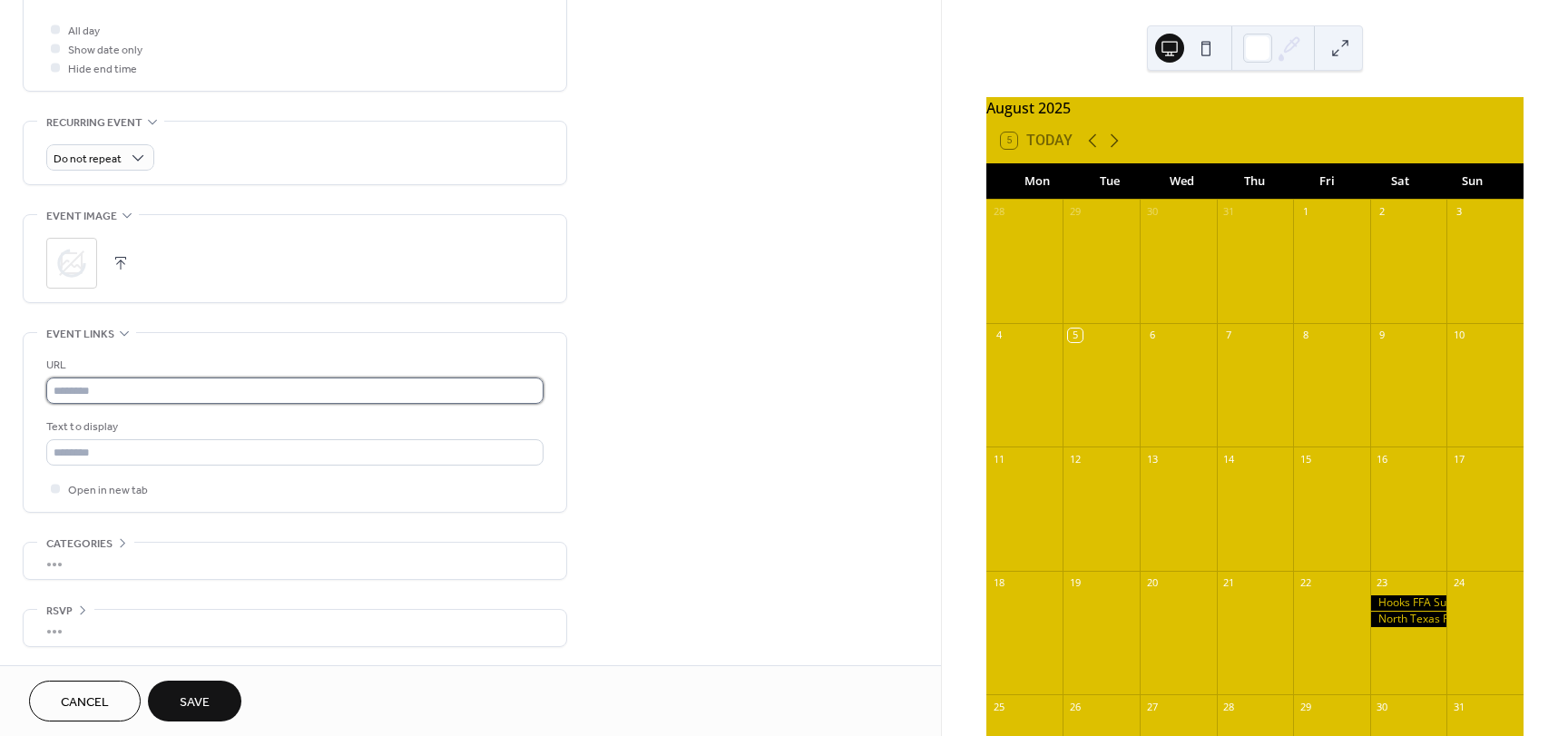 click at bounding box center [295, 390] 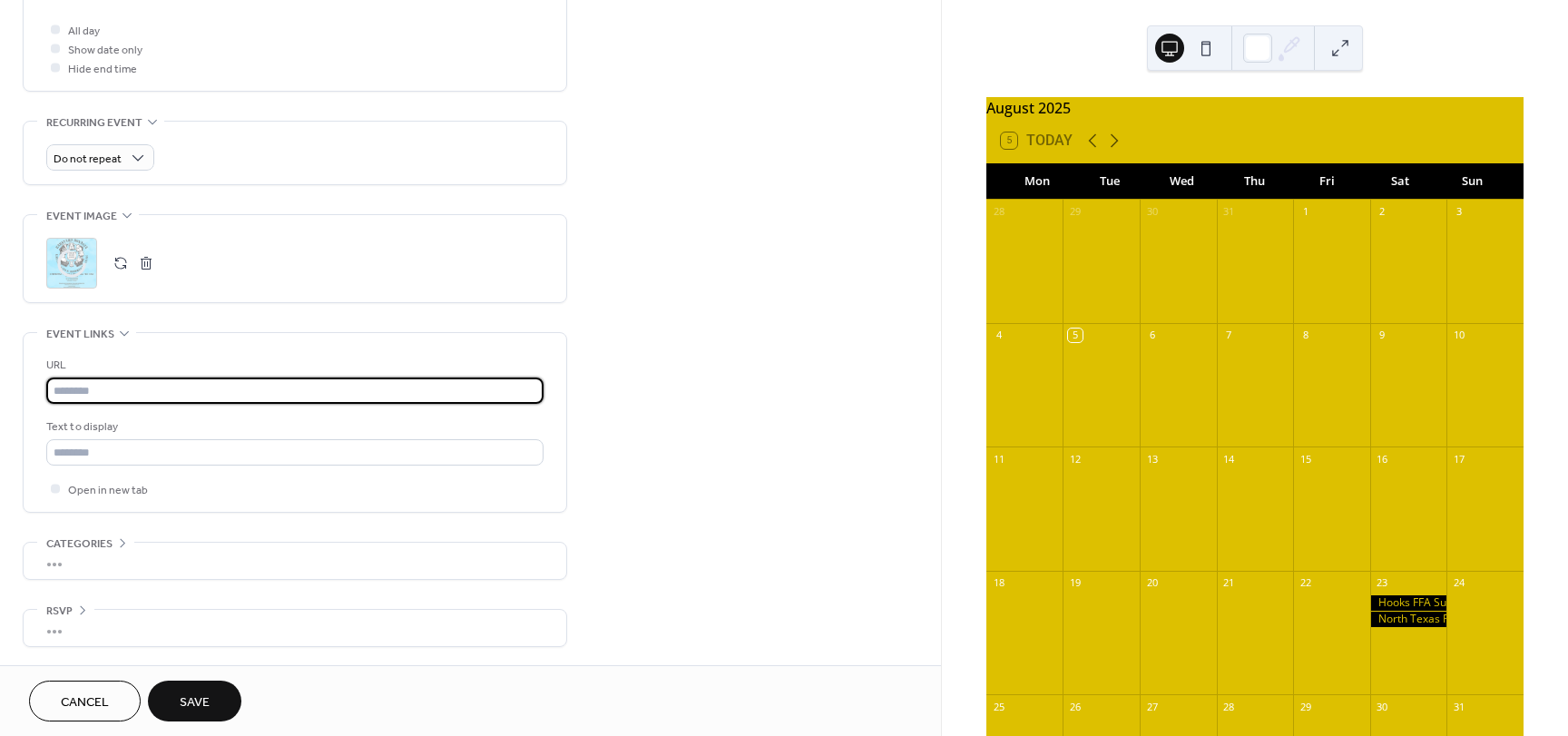 paste on "**********" 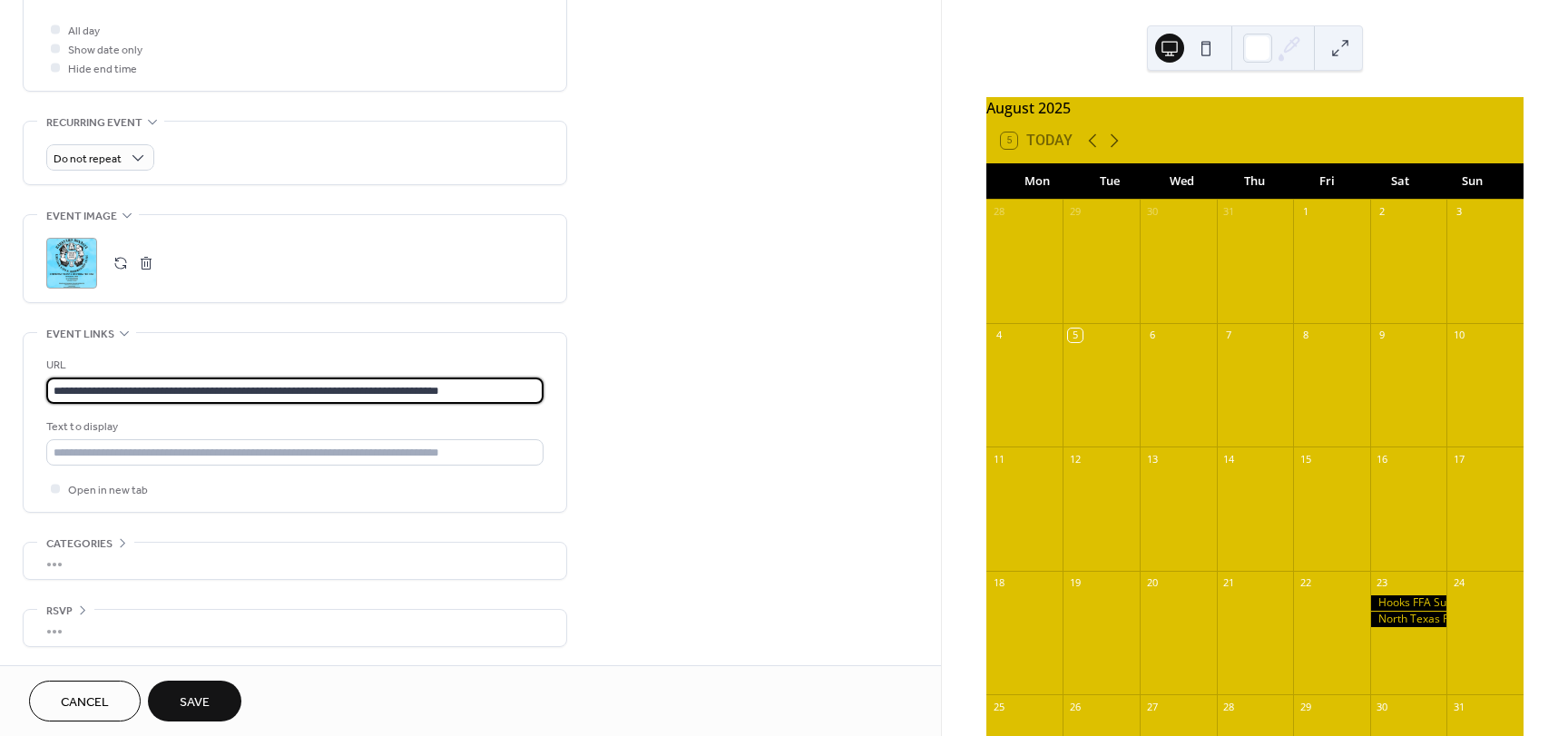 type on "**********" 